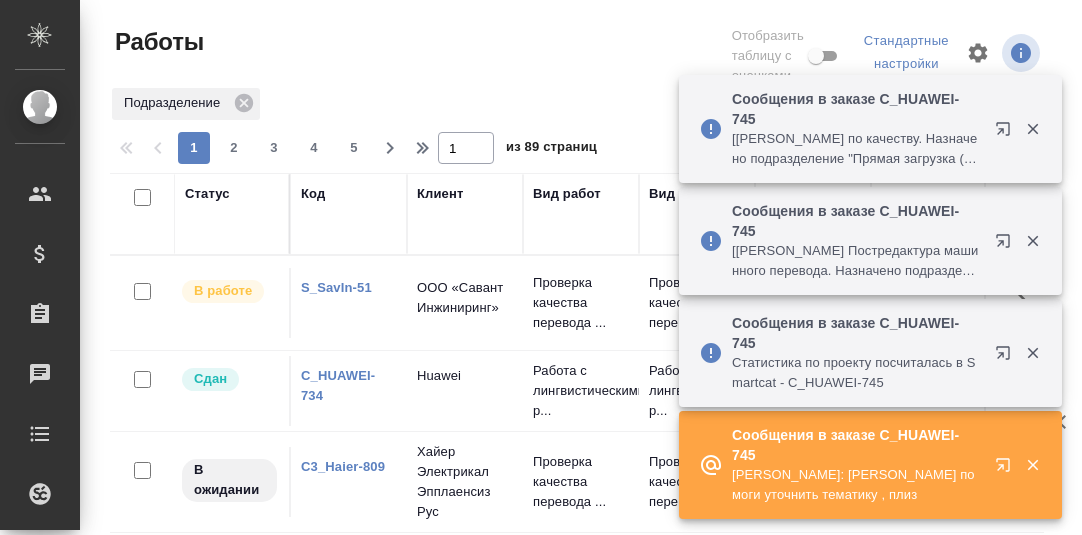 scroll, scrollTop: 0, scrollLeft: 0, axis: both 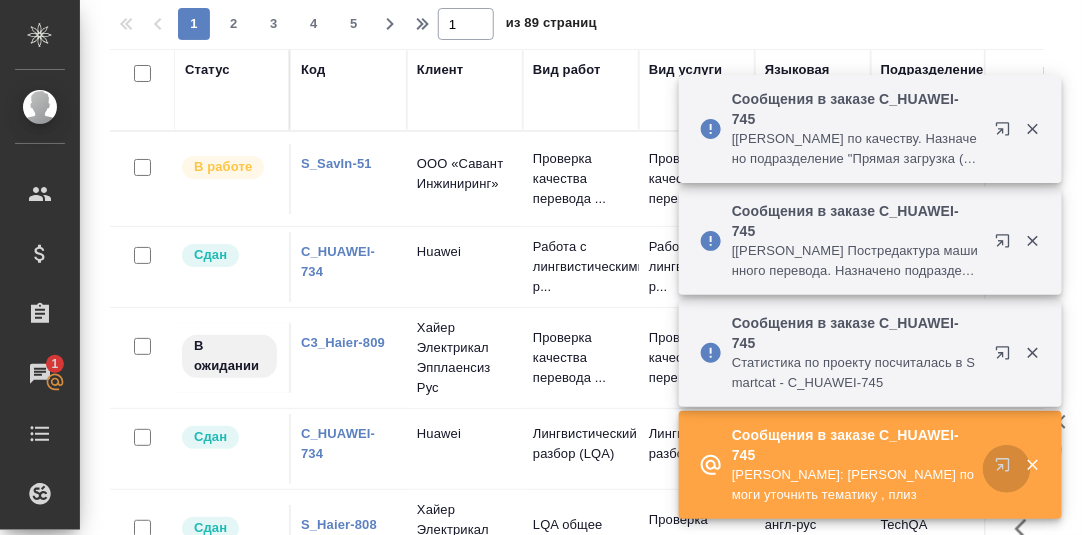 click 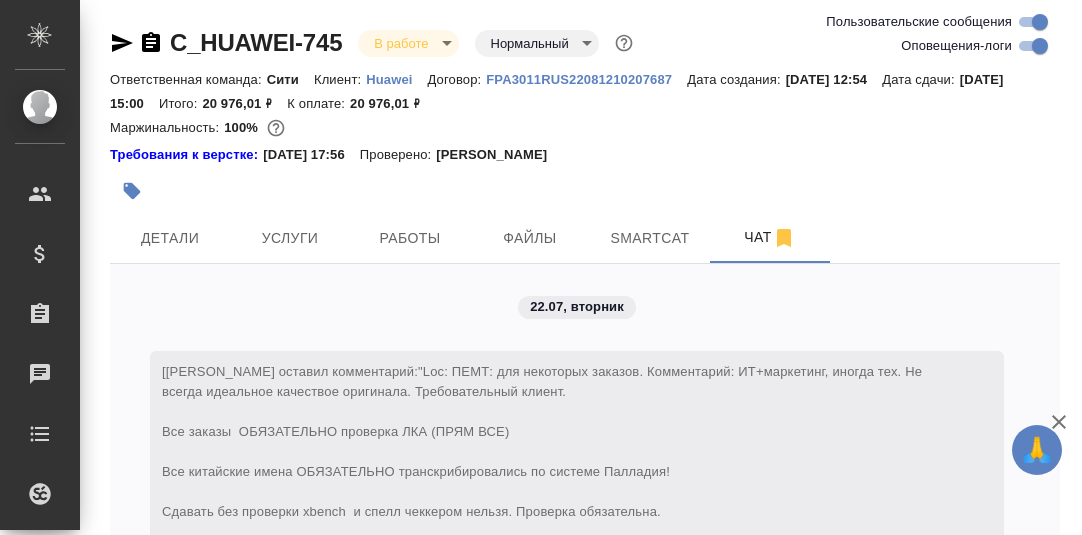 scroll, scrollTop: 0, scrollLeft: 0, axis: both 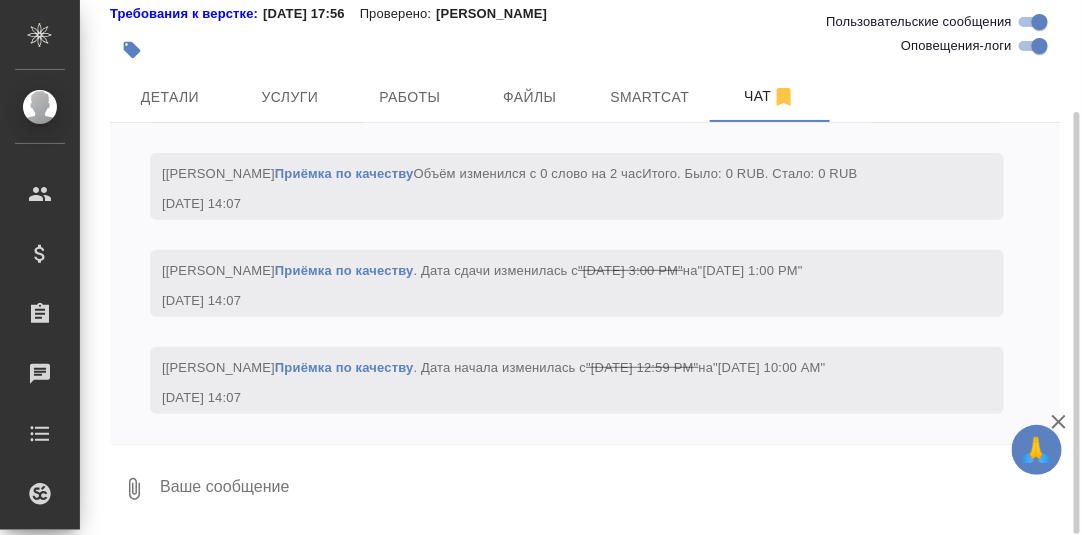 click at bounding box center [609, 489] 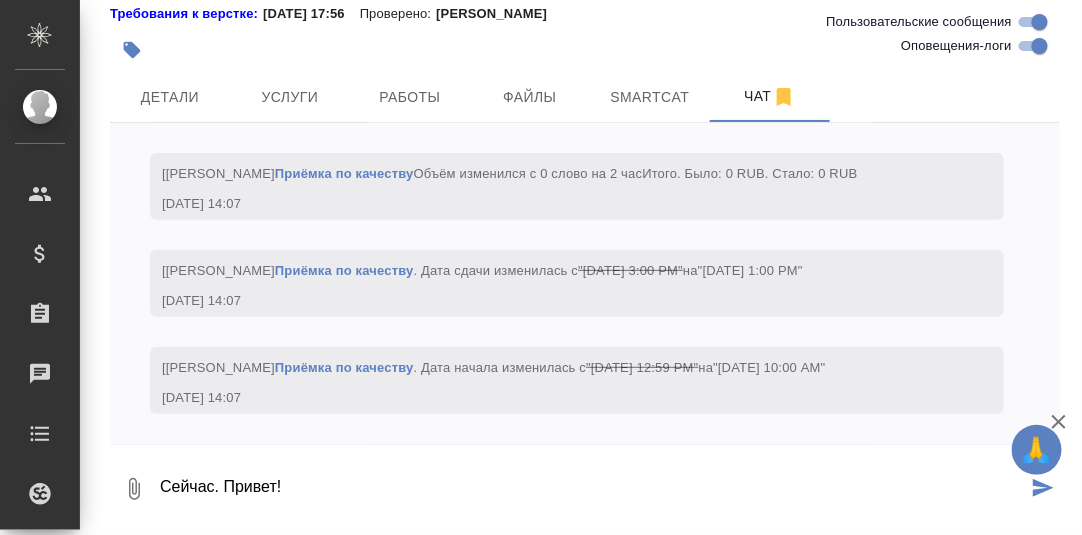 type on "Сейчас. Привет!" 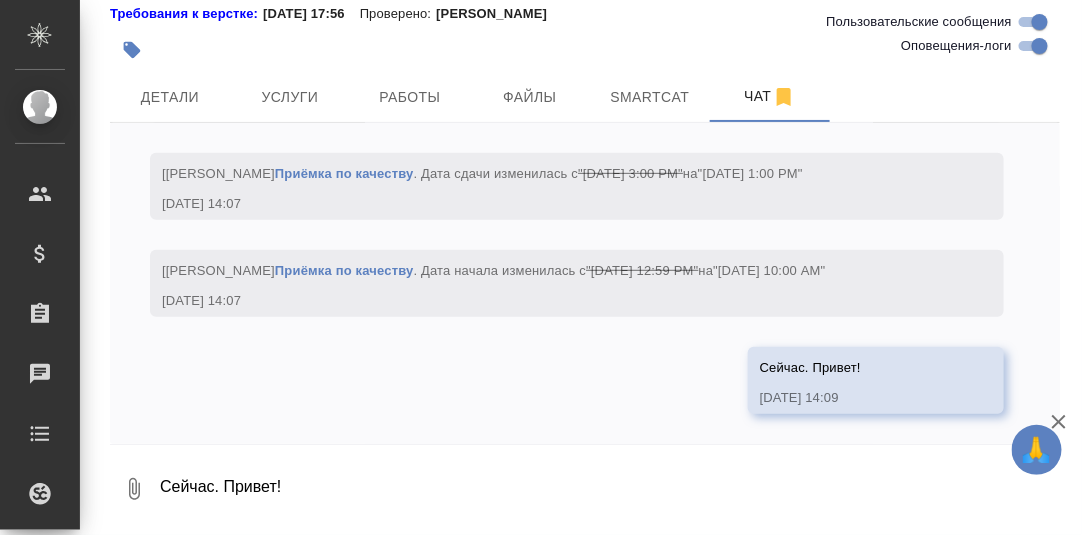 scroll, scrollTop: 2384, scrollLeft: 0, axis: vertical 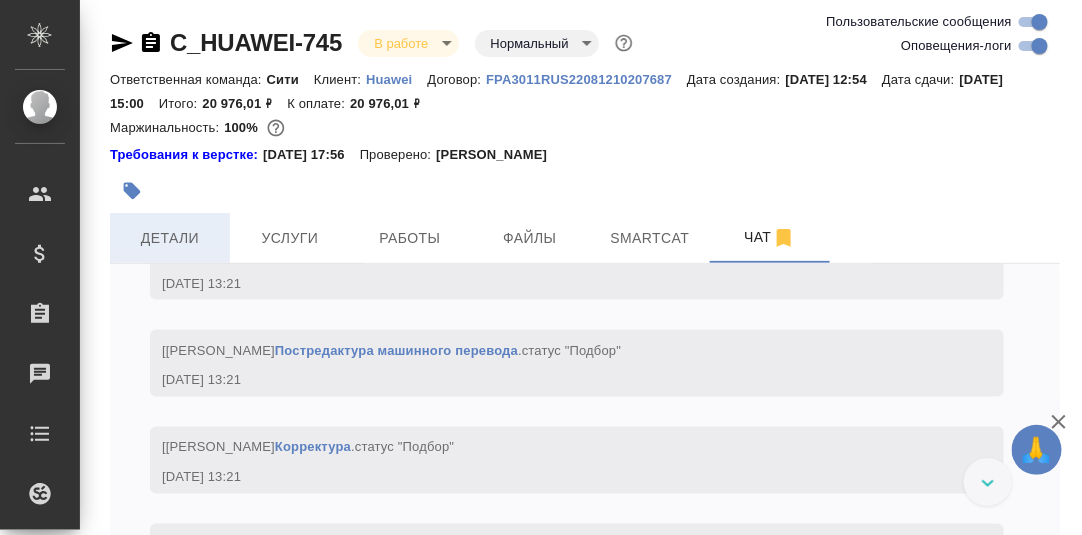 drag, startPoint x: 182, startPoint y: 240, endPoint x: 203, endPoint y: 250, distance: 23.259407 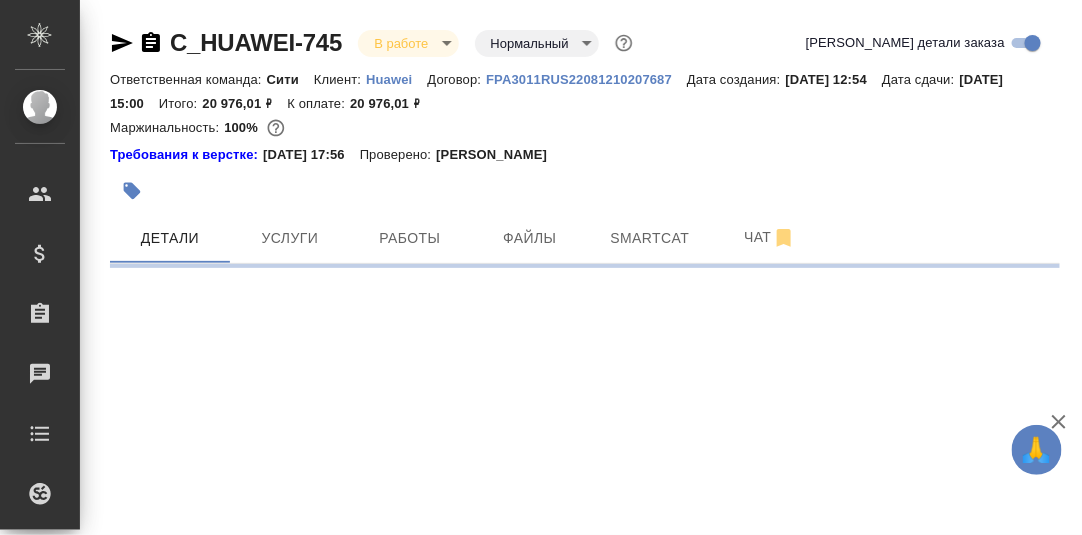 select on "RU" 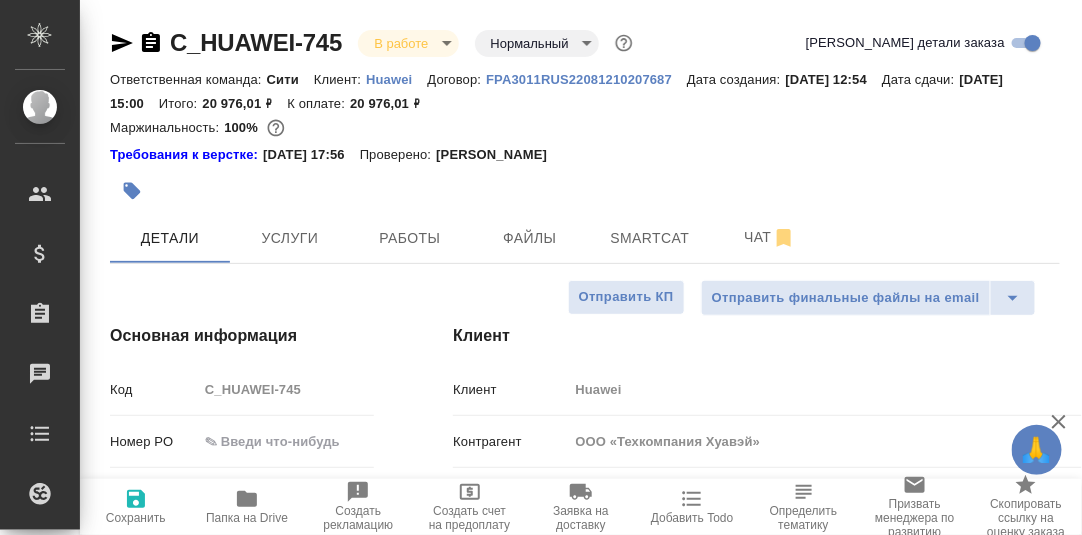 type on "x" 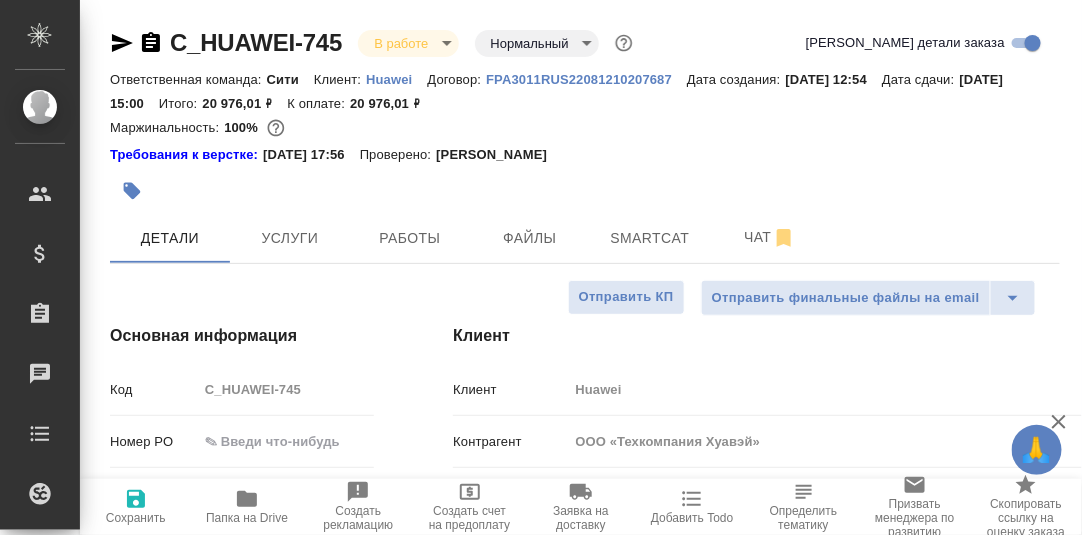 type on "x" 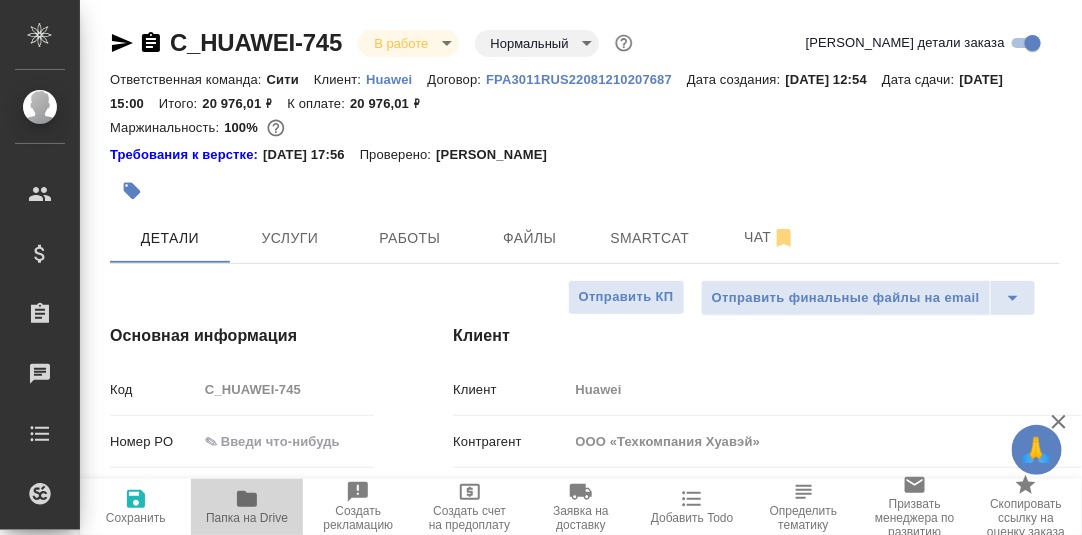 click 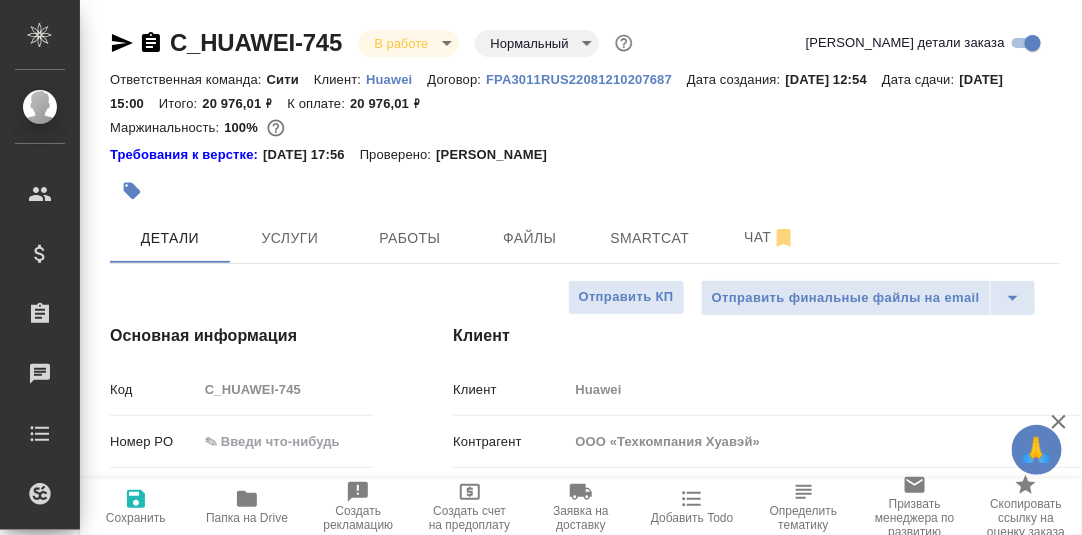 type on "x" 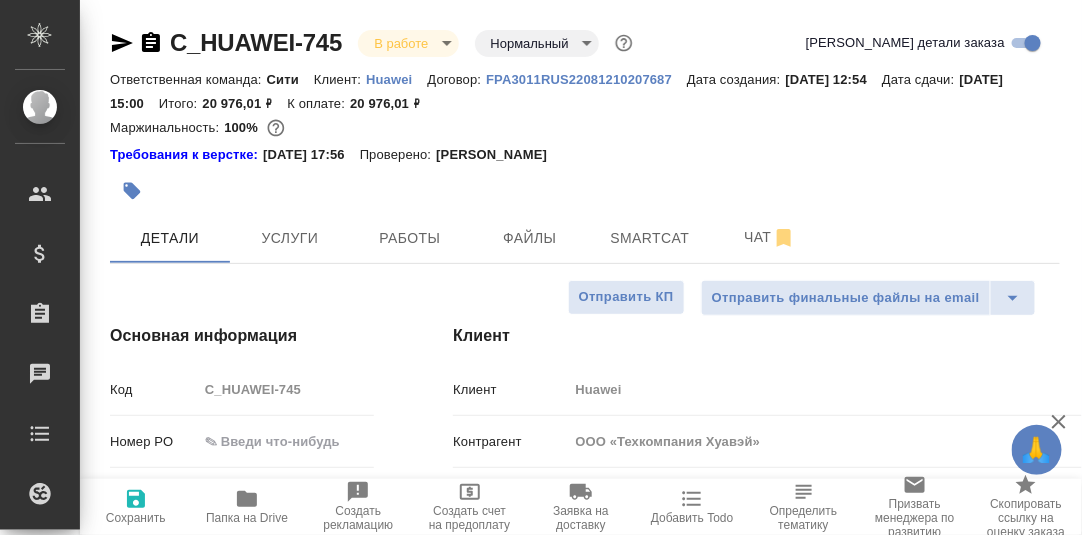 type on "x" 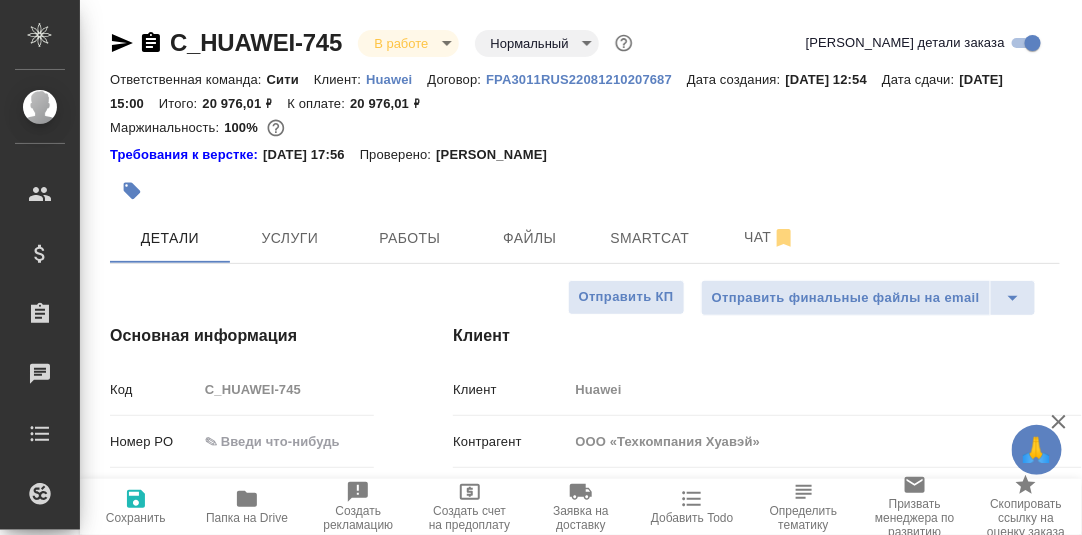 scroll, scrollTop: 99, scrollLeft: 0, axis: vertical 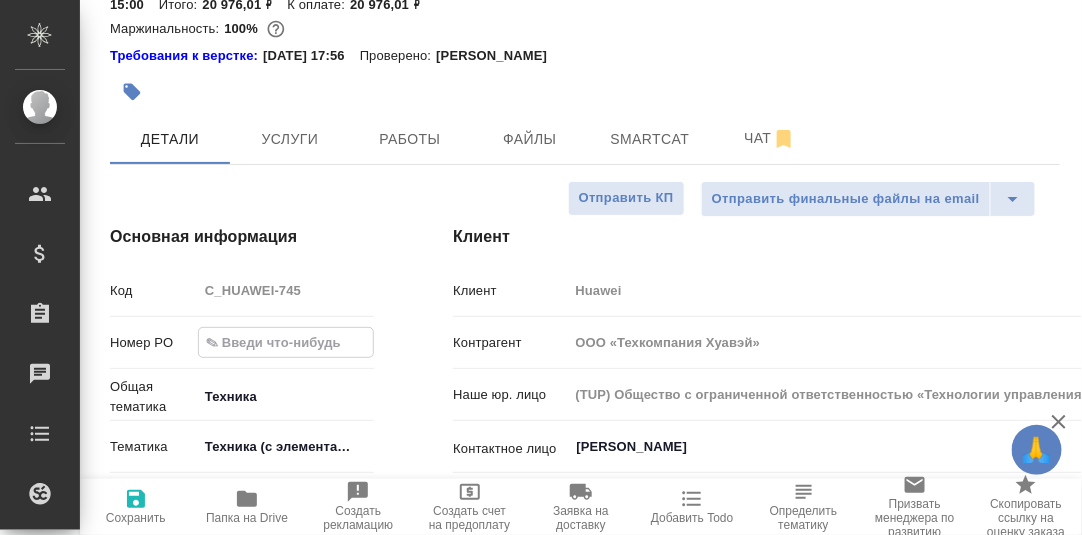 click at bounding box center (286, 342) 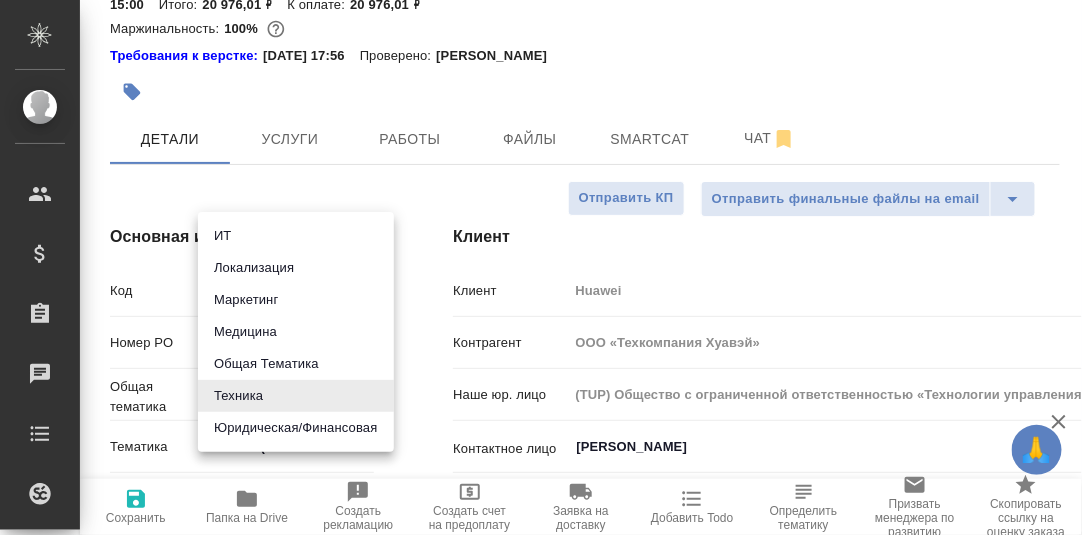 click at bounding box center (541, 267) 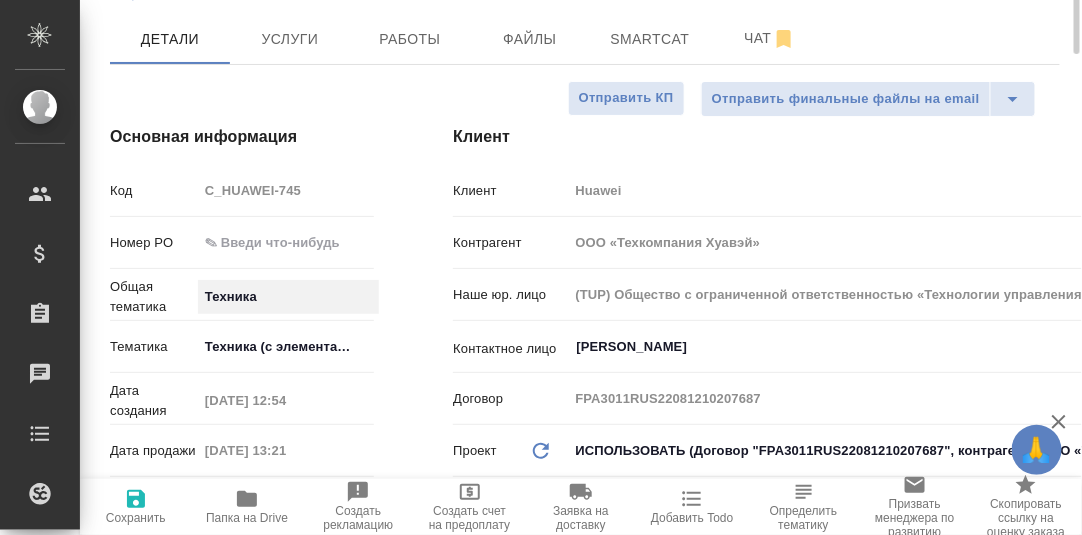 scroll, scrollTop: 299, scrollLeft: 0, axis: vertical 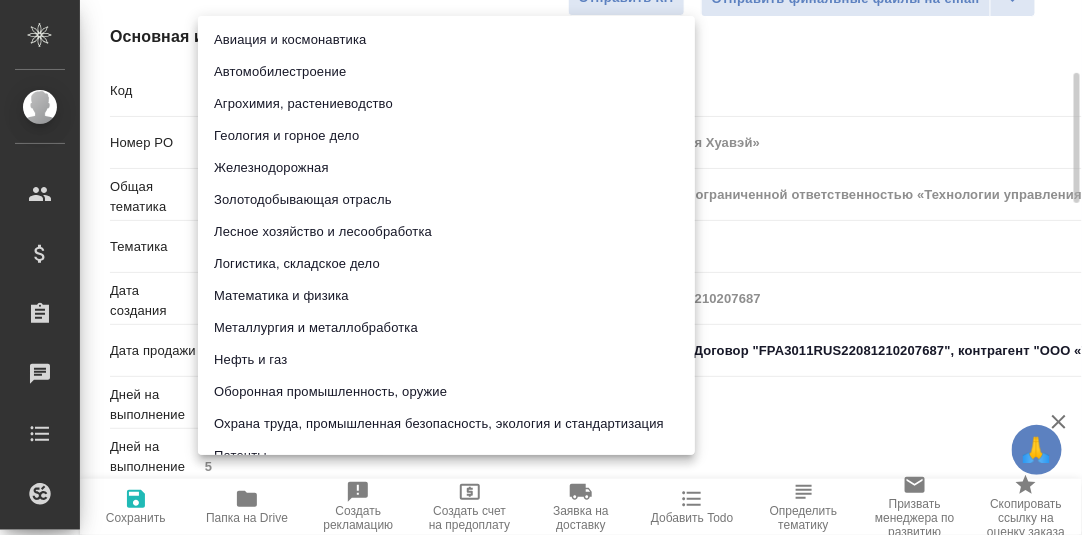 click on "🙏 .cls-1
fill:#fff;
AWATERA [PERSON_NAME] d.rumyantseva Клиенты Спецификации Заказы 0 Чаты Todo Проекты SC Исполнители Кандидаты Работы Входящие заявки Заявки на доставку Рекламации Проекты процессинга Конференции Выйти C_HUAWEI-745 В работе inProgress Нормальный normal Кратко детали заказа Ответственная команда: Сити Клиент: Huawei Договор: FPA3011RUS22081210207687 Дата создания: [DATE] 12:54 Дата сдачи: [DATE] 15:00 Итого: 20 976,01 ₽ К оплате: 20 976,01 ₽ Маржинальность: 100% Требования к верстке: [DATE] 17:56 Проверено: [PERSON_NAME] Услуги Работы Файлы Smartcat Чат Отправить КП Код C_HUAWEI-745 0" at bounding box center [541, 267] 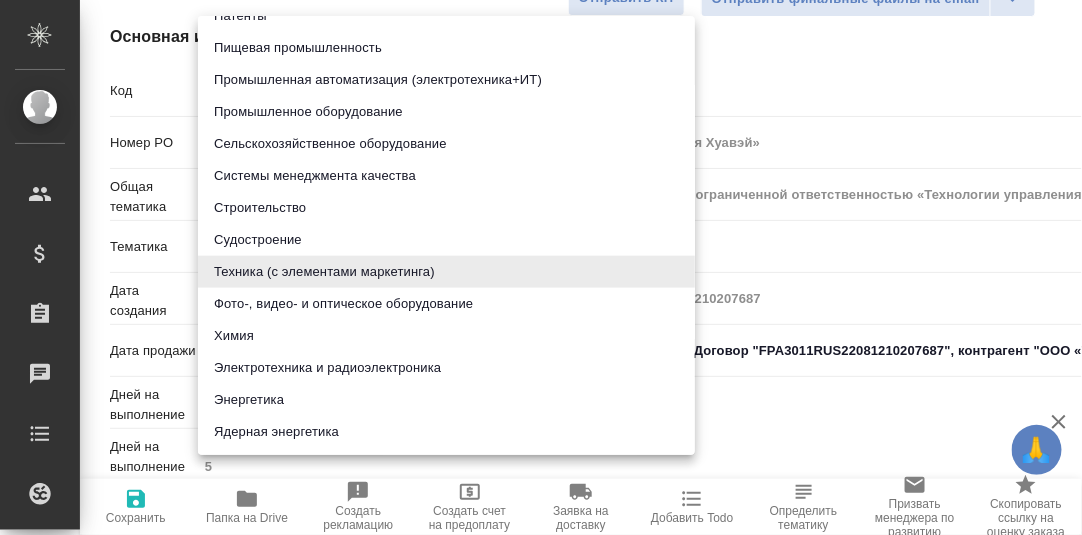 click on "Электротехника и радиоэлектроника" at bounding box center (446, 368) 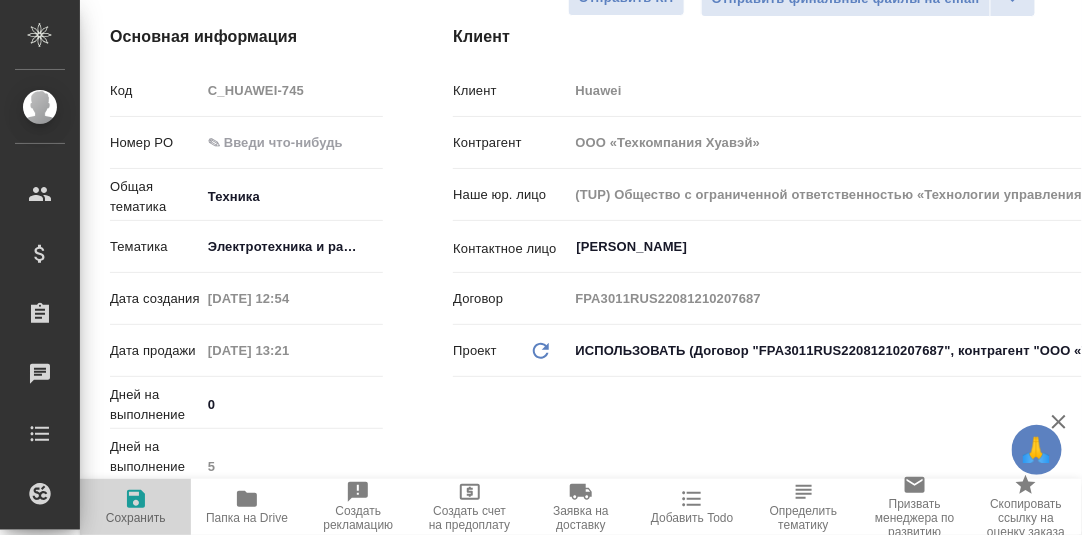 click 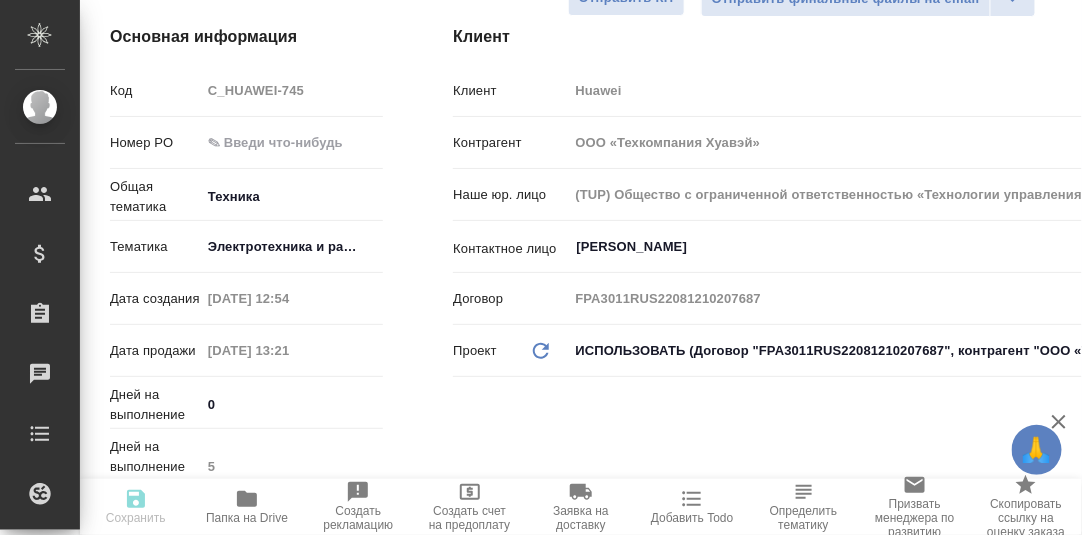 type on "x" 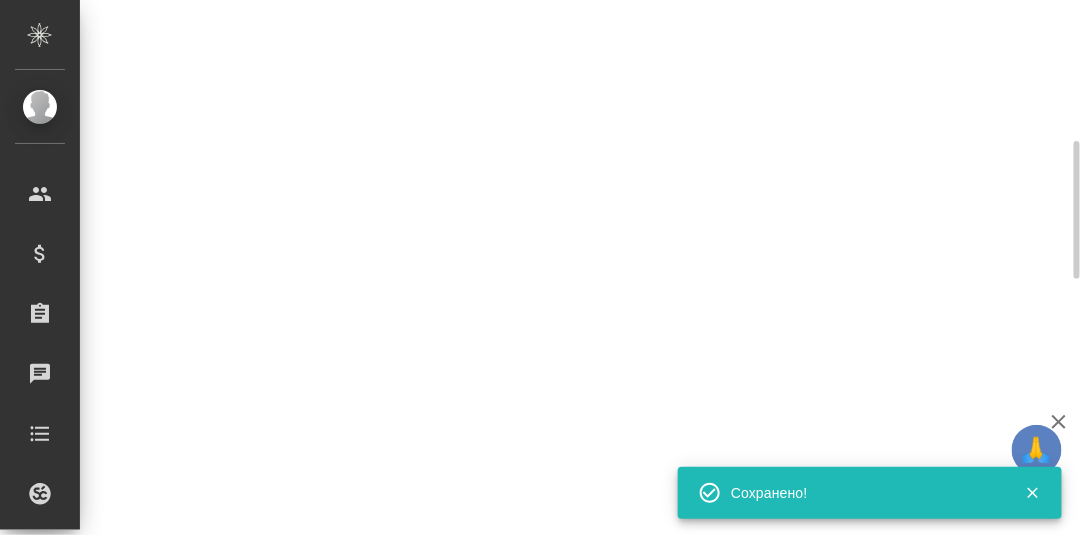 select on "RU" 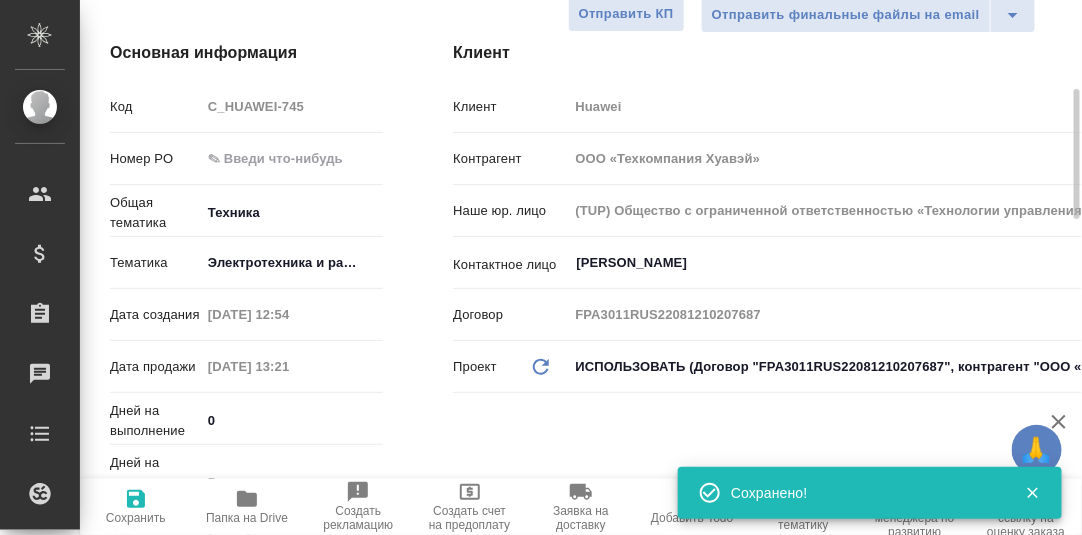 scroll, scrollTop: 299, scrollLeft: 0, axis: vertical 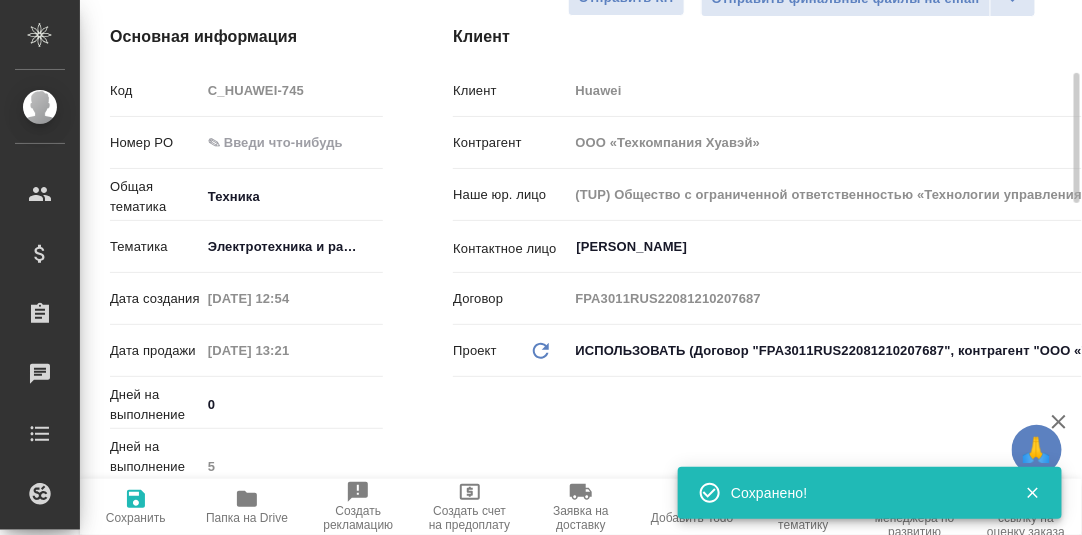 type on "x" 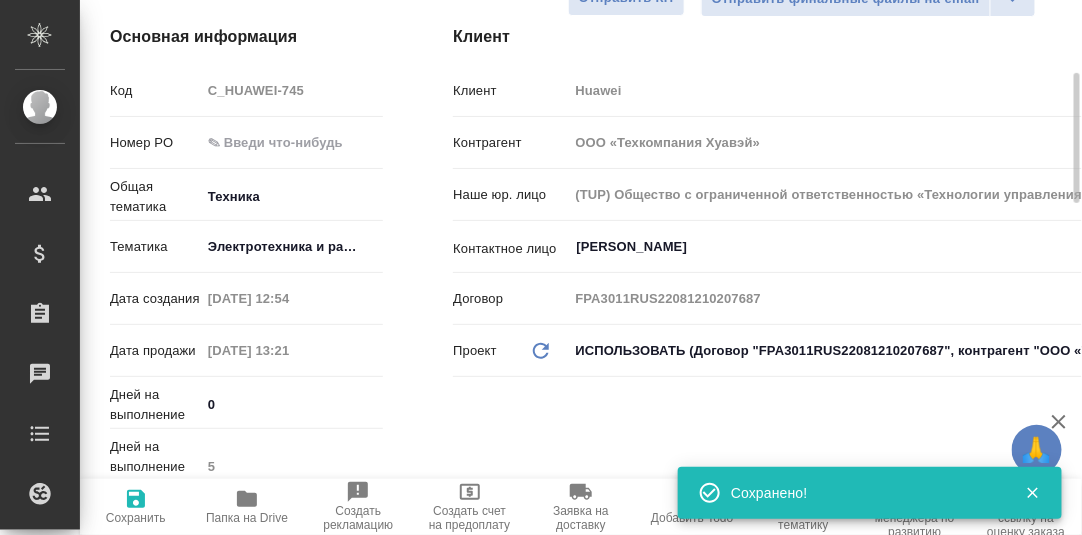 type on "x" 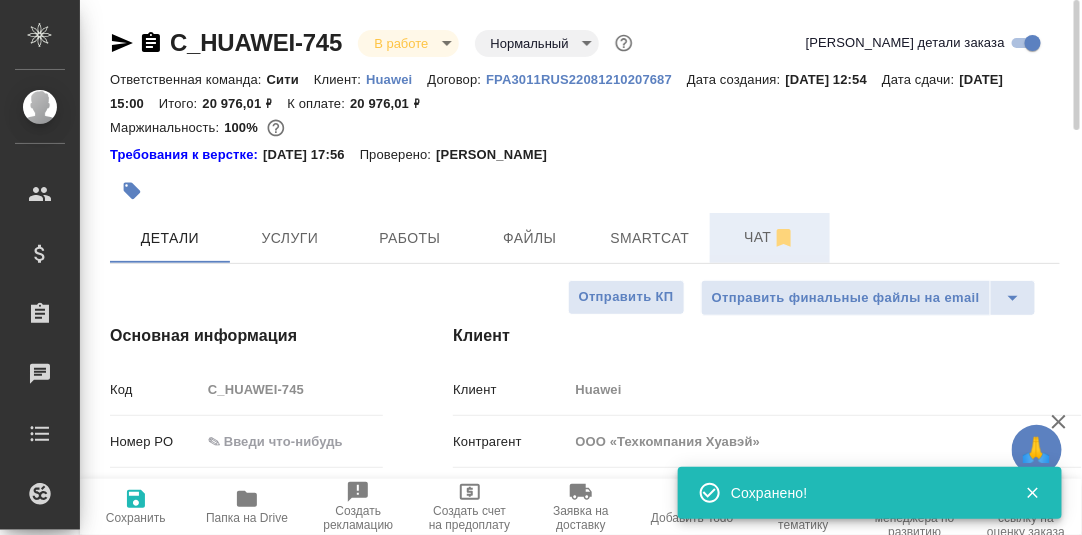 click on "Чат" at bounding box center (770, 237) 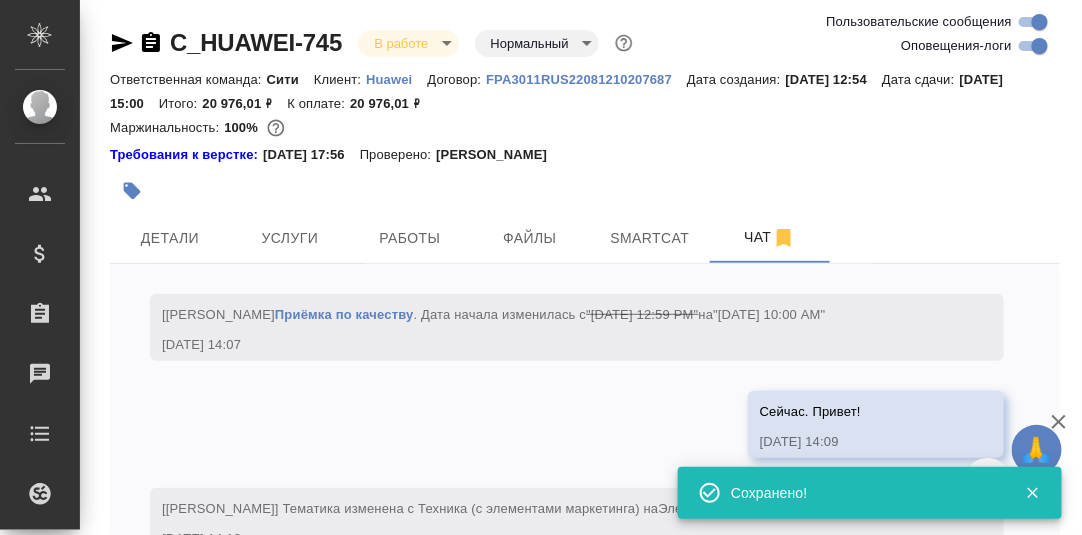 scroll, scrollTop: 2481, scrollLeft: 0, axis: vertical 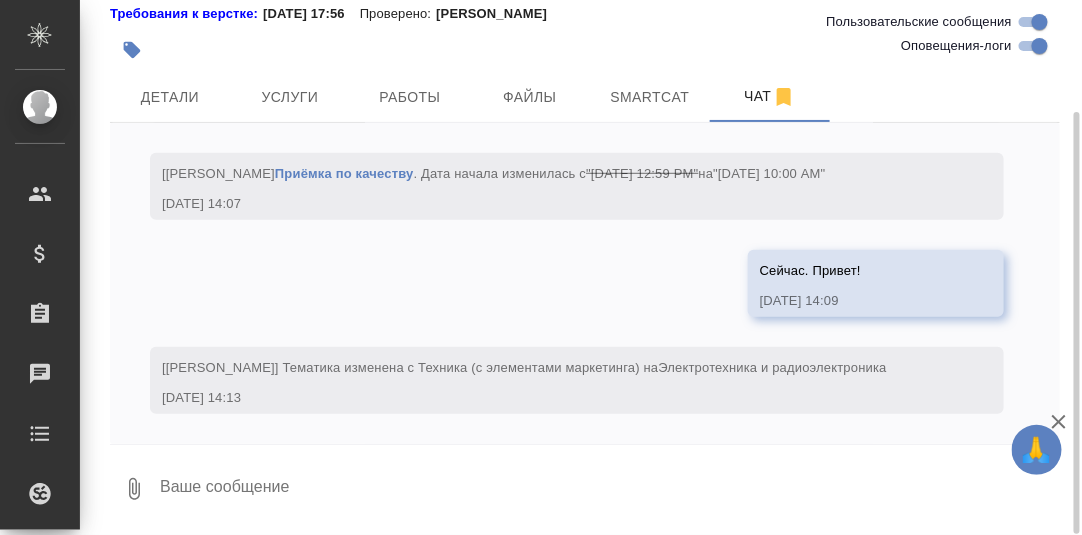 click at bounding box center [609, 489] 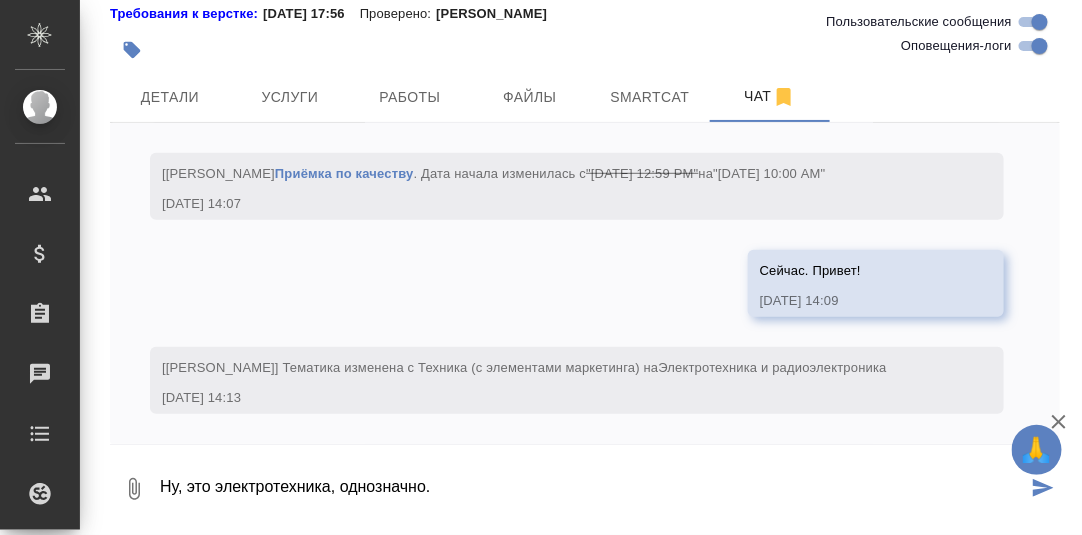 type on "Ну, это электротехника, однозначно." 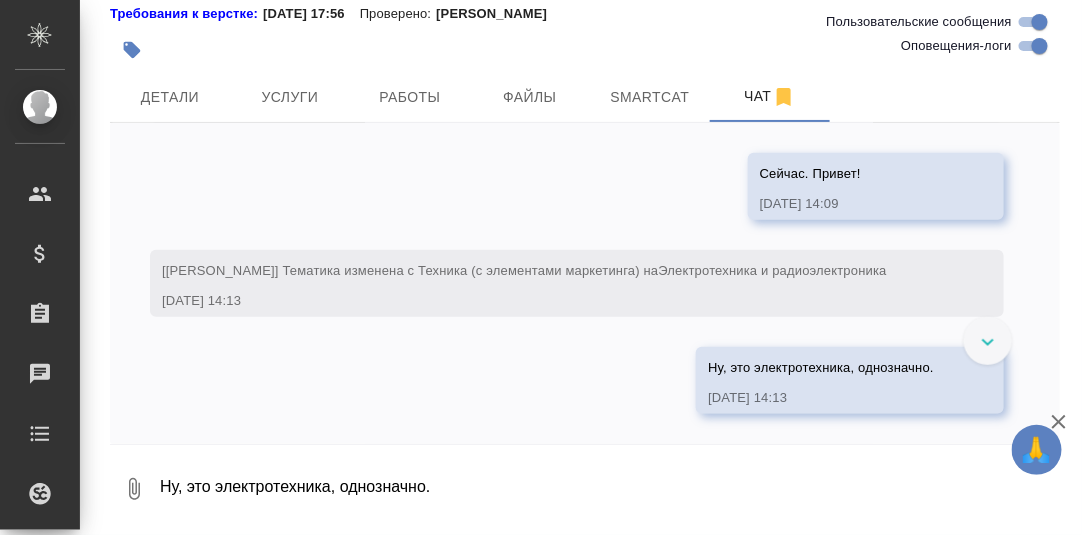 scroll, scrollTop: 2578, scrollLeft: 0, axis: vertical 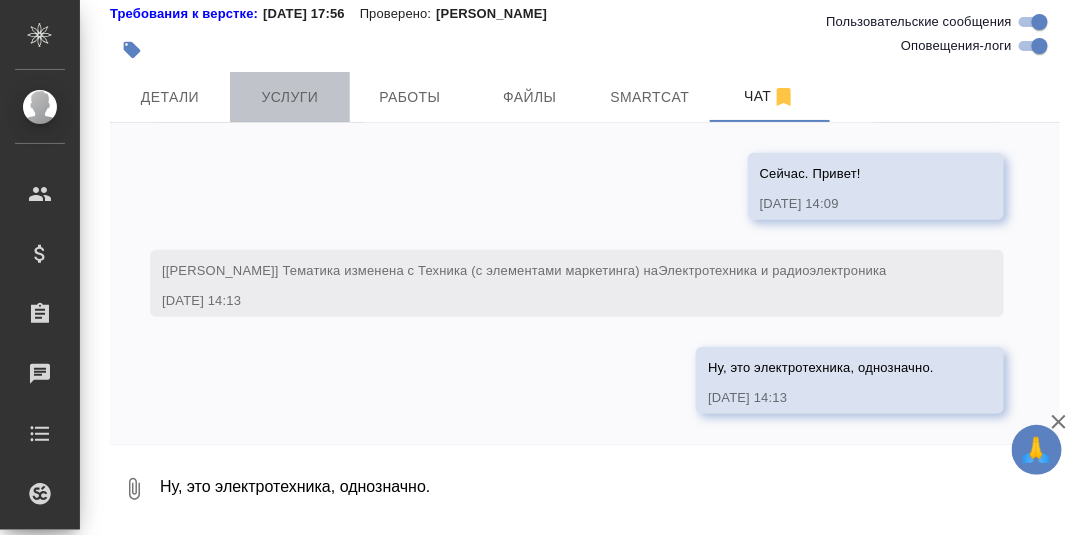 click on "Услуги" at bounding box center (290, 97) 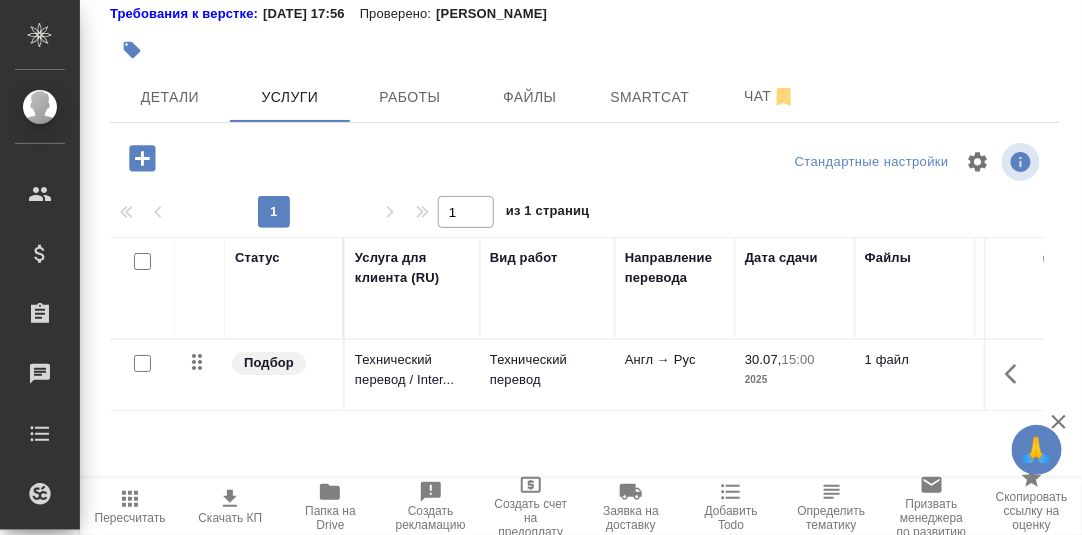 click 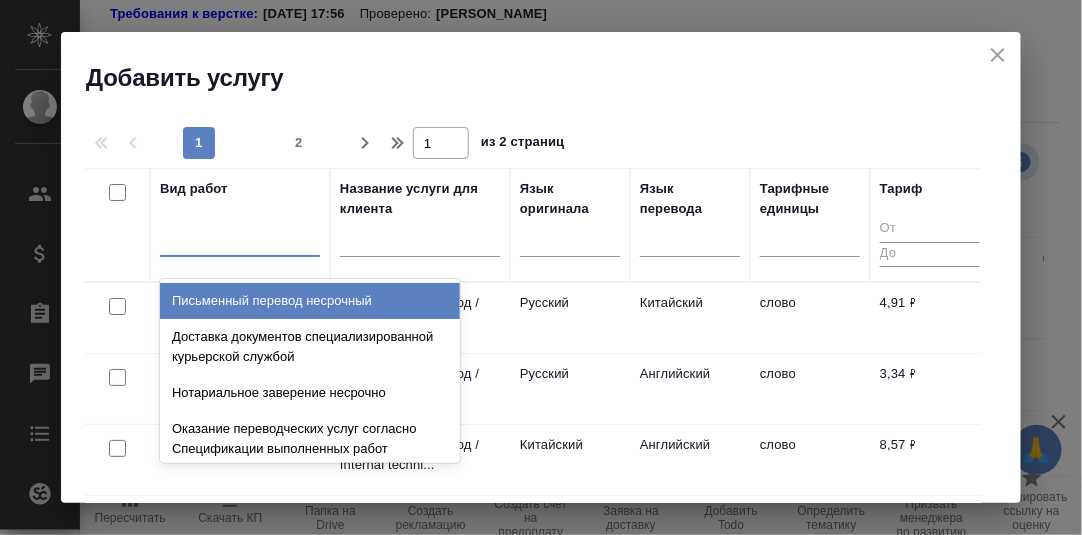 click at bounding box center (240, 236) 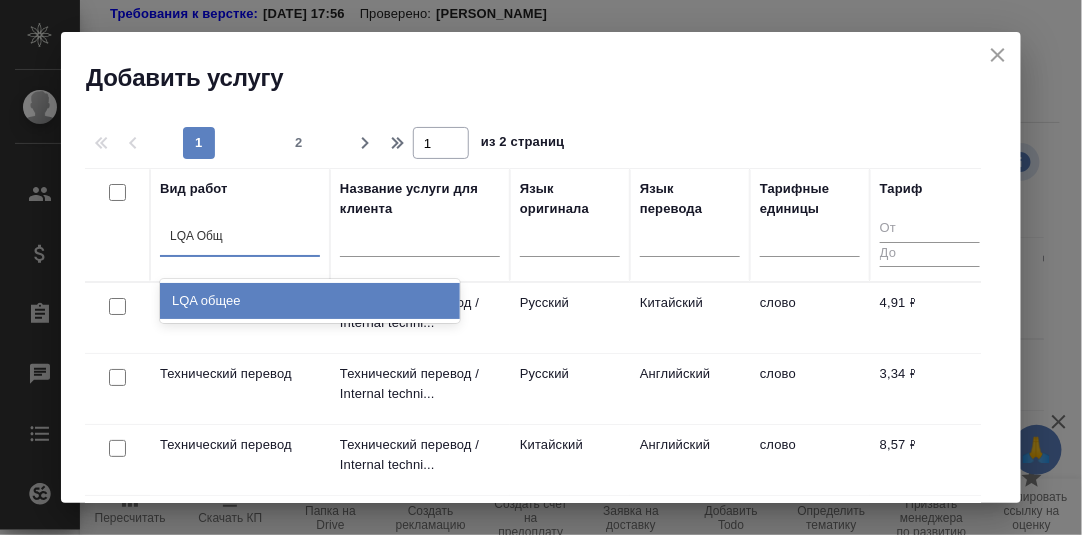 type on "LQA Обще" 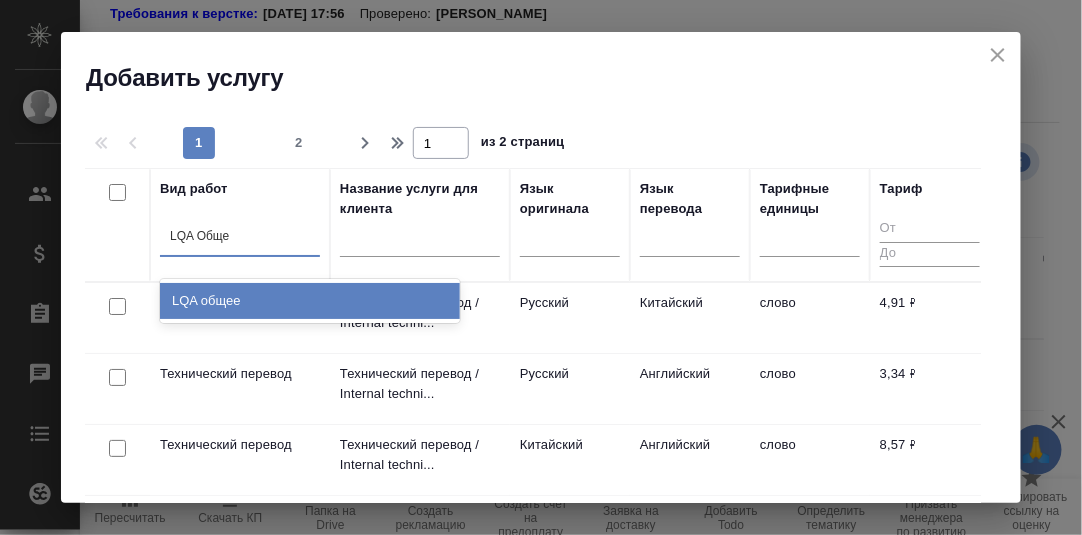 click on "LQA общее" at bounding box center (310, 301) 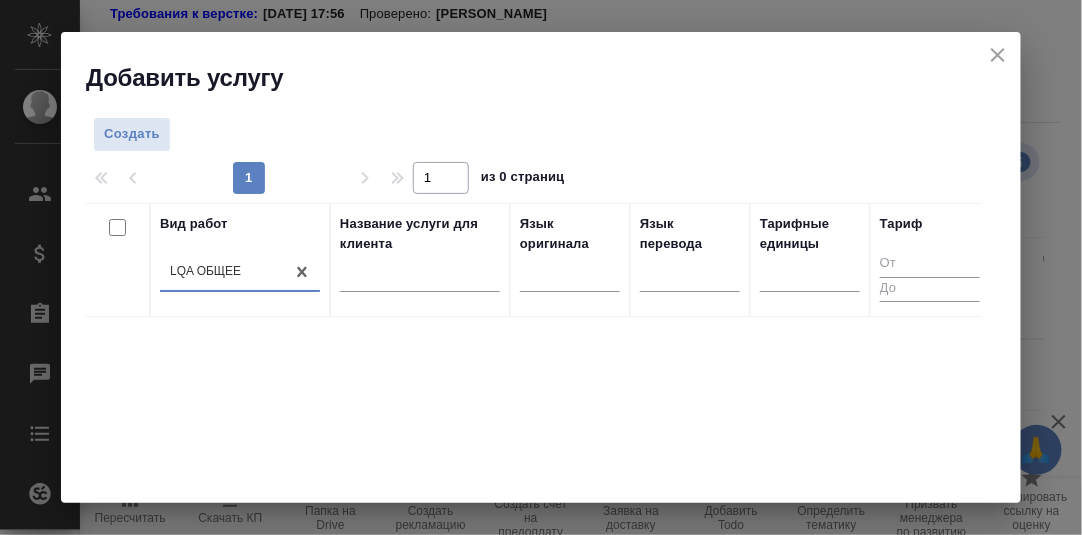 type 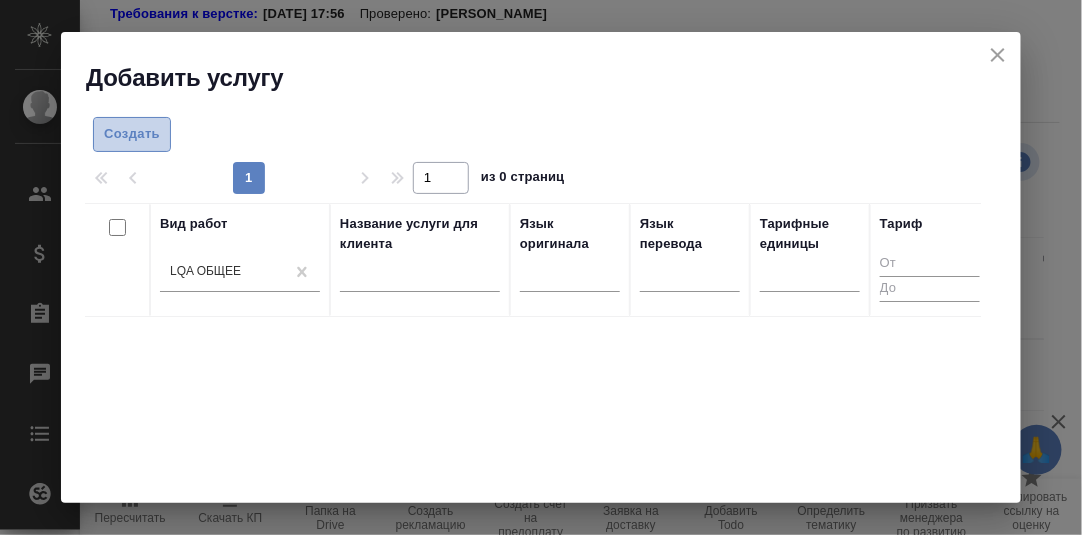 click on "Создать" at bounding box center [132, 134] 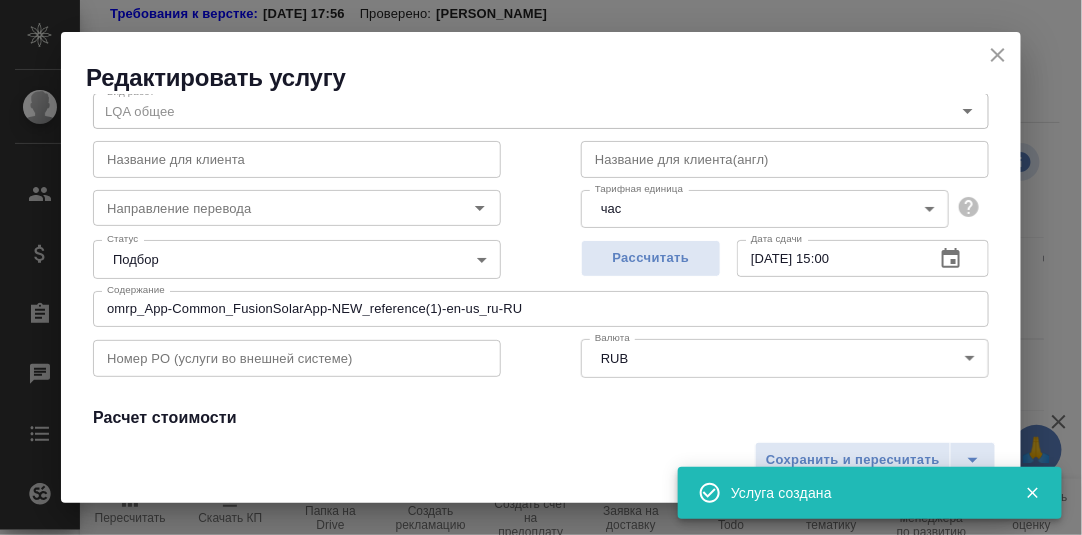 scroll, scrollTop: 99, scrollLeft: 0, axis: vertical 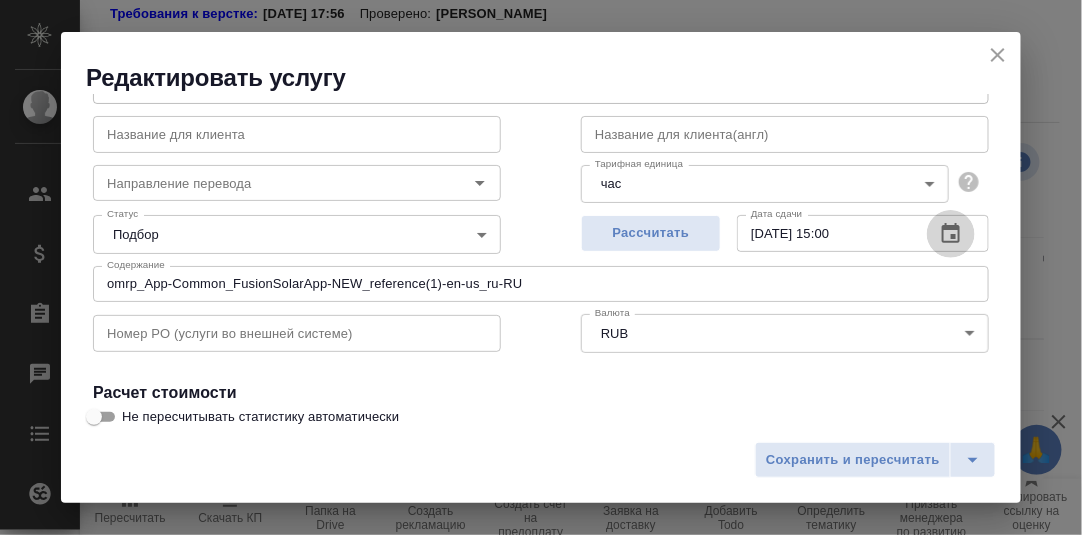 click 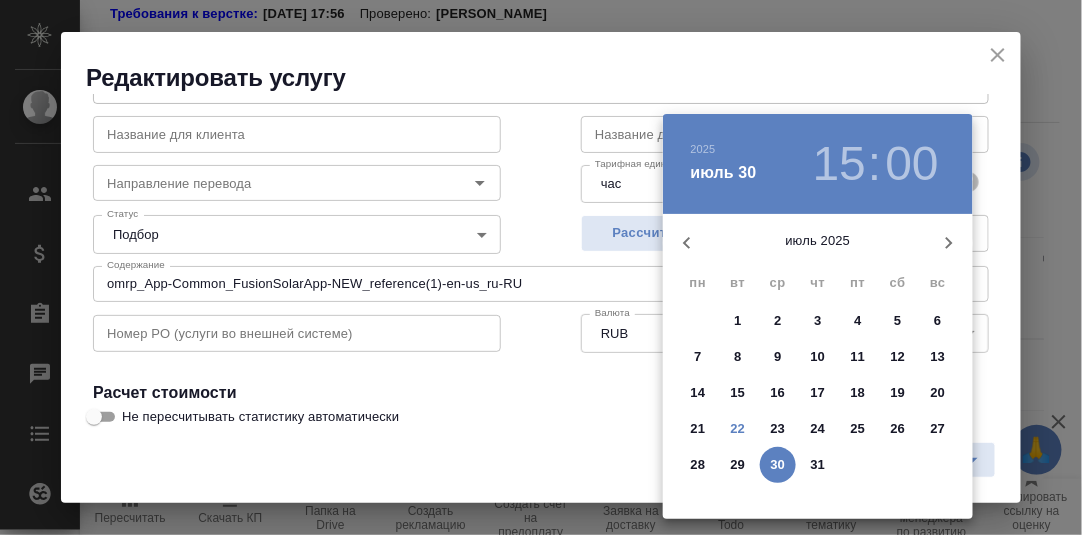 click on "22" at bounding box center [738, 429] 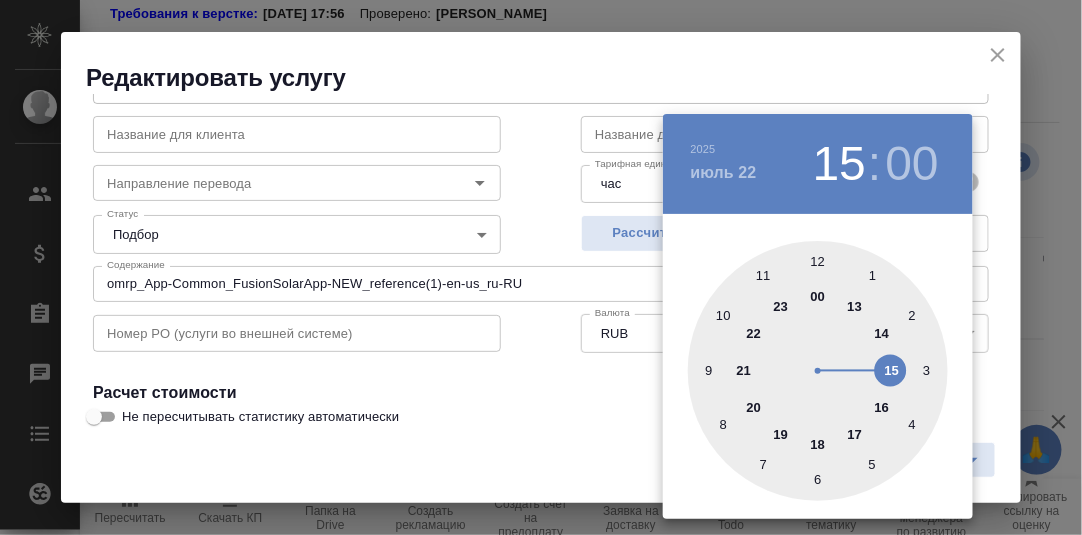 click at bounding box center [818, 371] 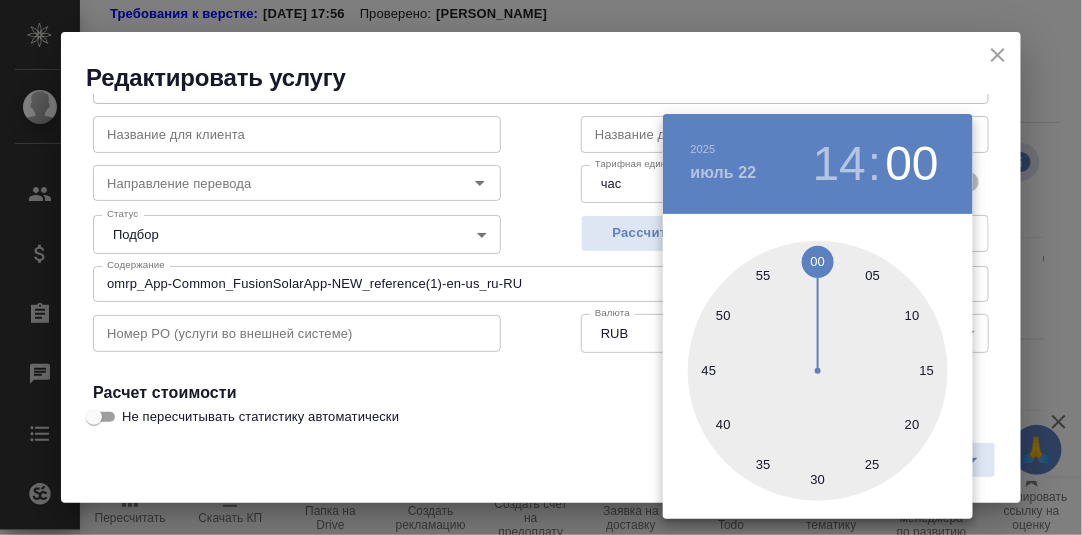 click at bounding box center (818, 371) 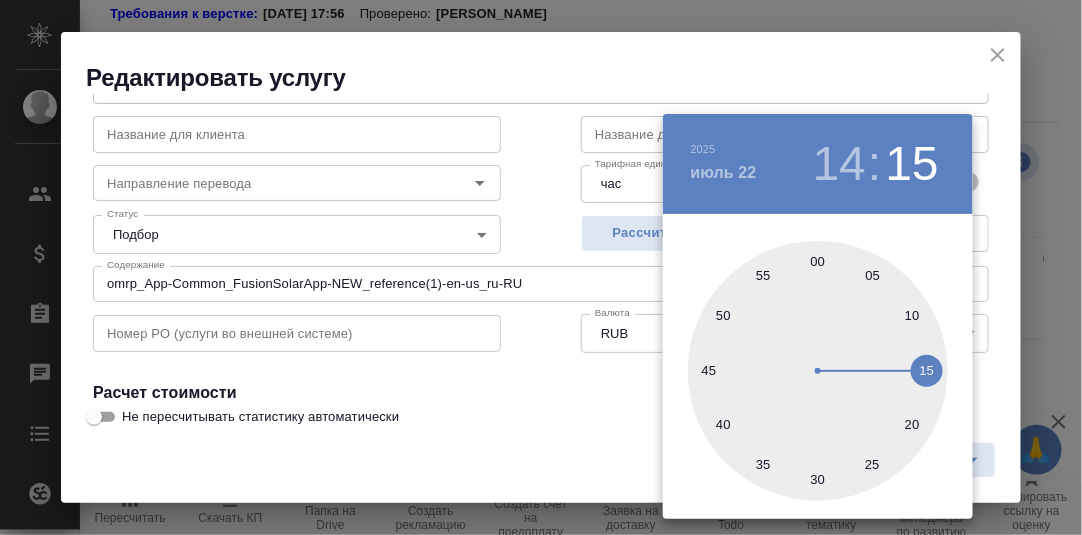 click at bounding box center (541, 267) 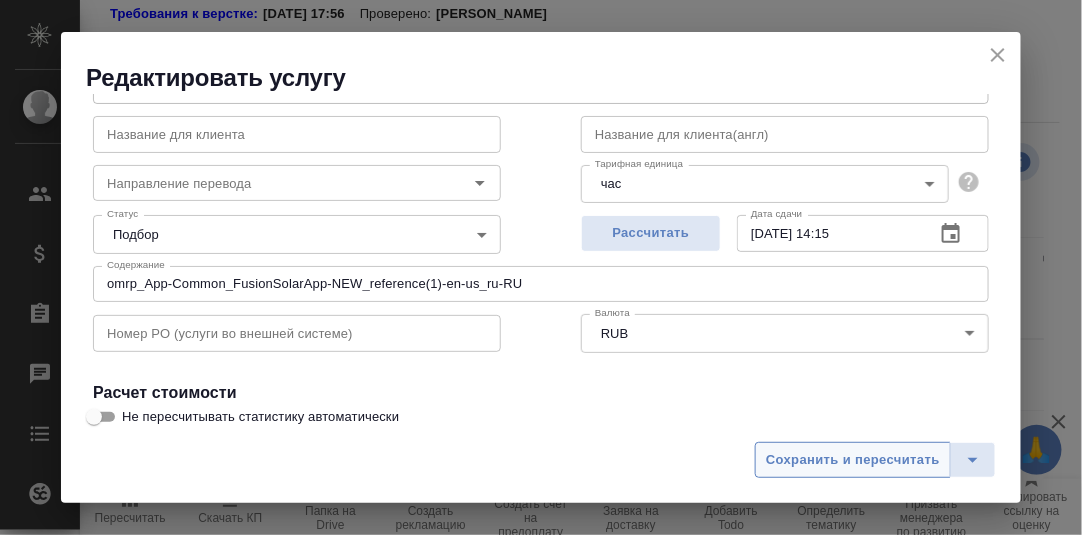 click on "Сохранить и пересчитать" at bounding box center [853, 460] 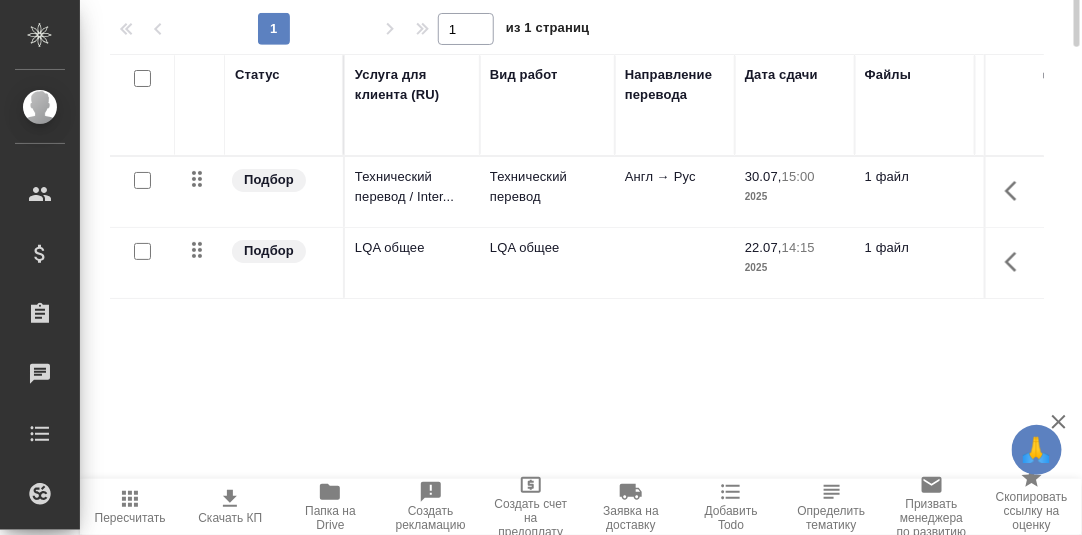 scroll, scrollTop: 0, scrollLeft: 0, axis: both 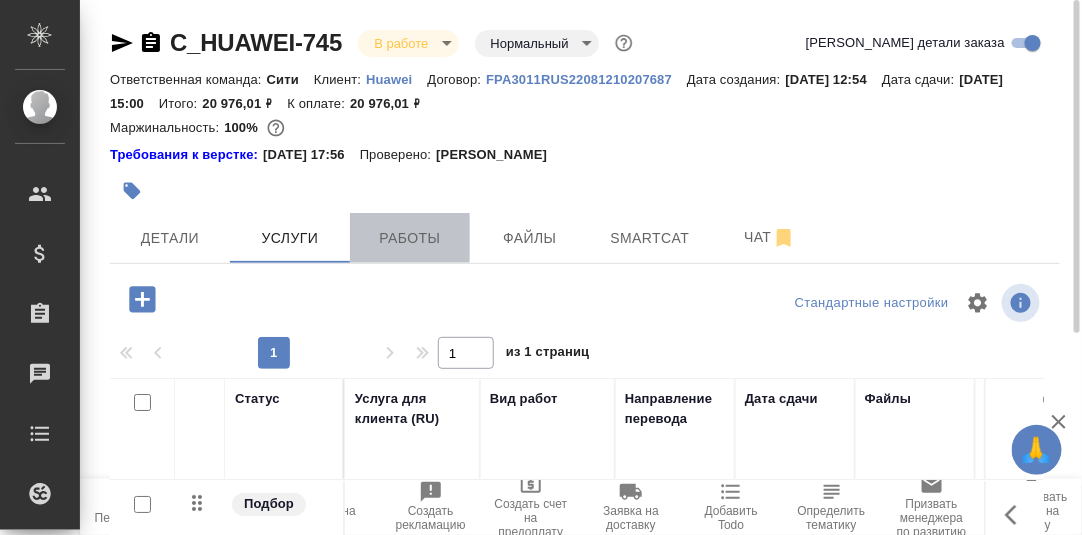 click on "Работы" at bounding box center [410, 238] 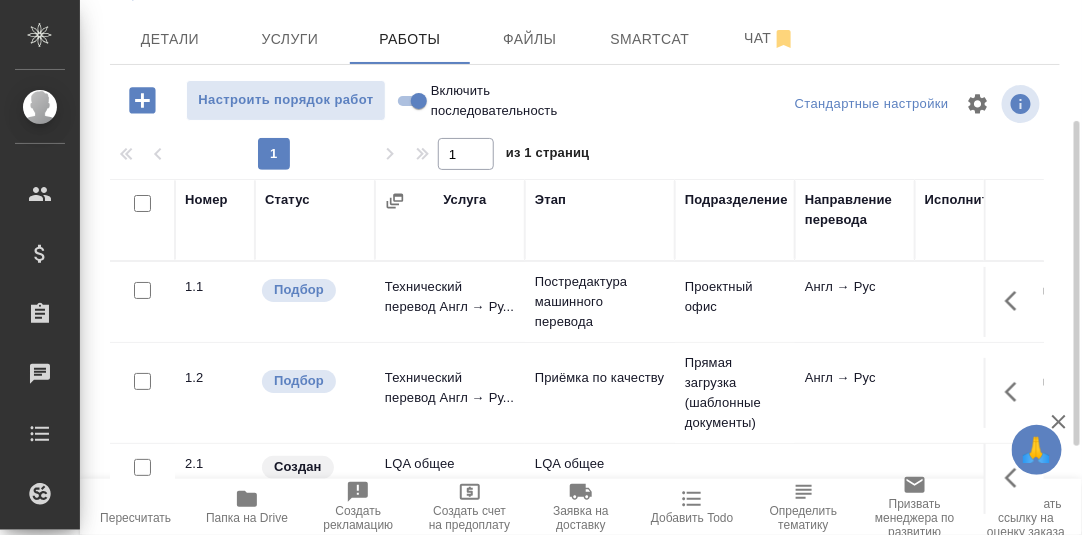 scroll, scrollTop: 299, scrollLeft: 0, axis: vertical 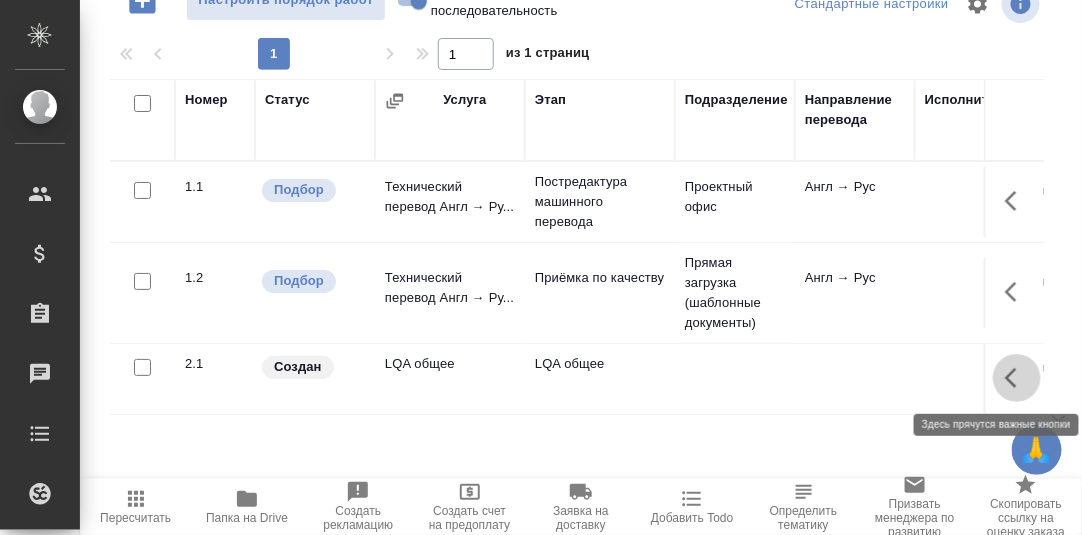 click 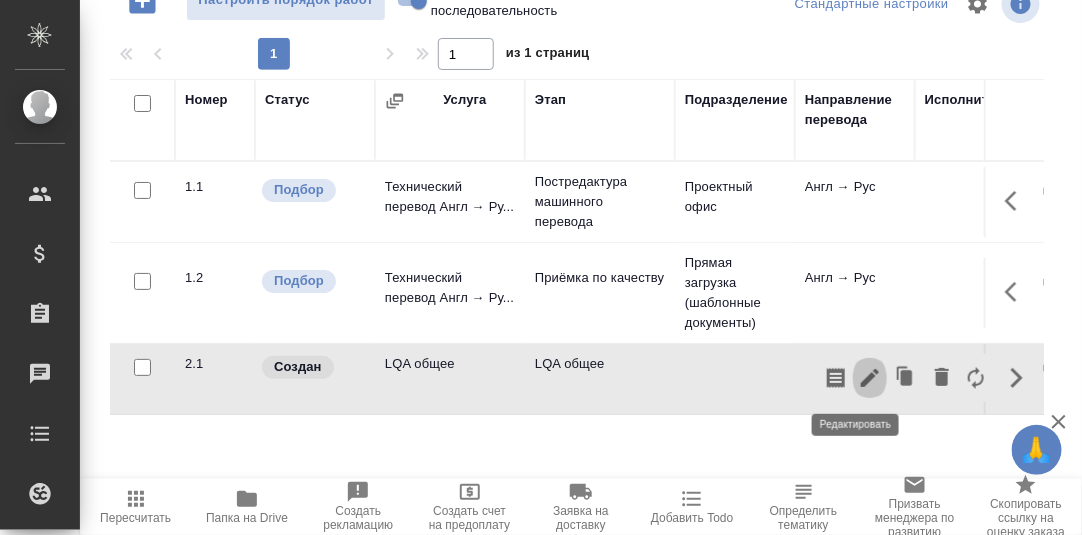 click 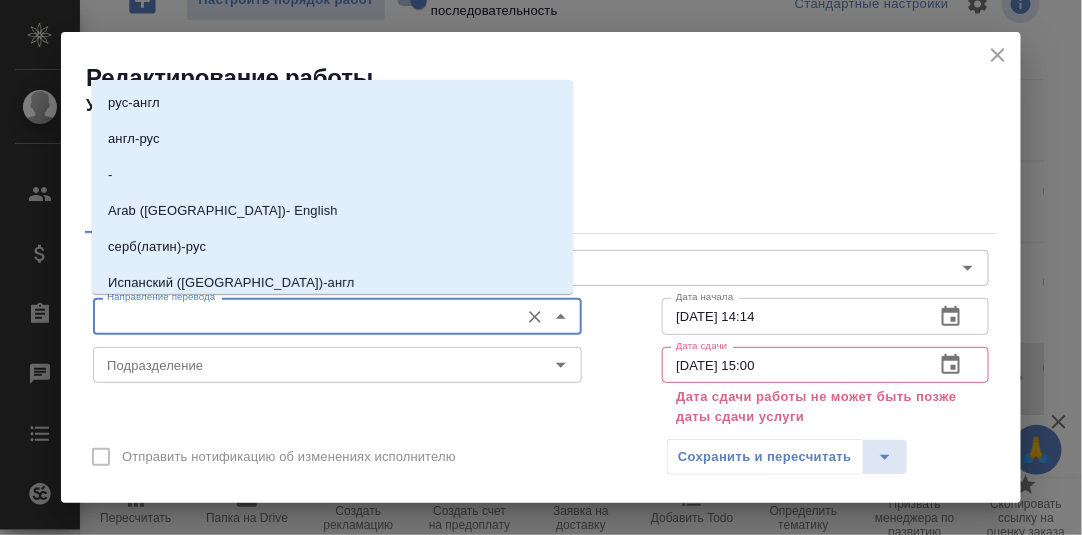 click on "Направление перевода" at bounding box center (304, 316) 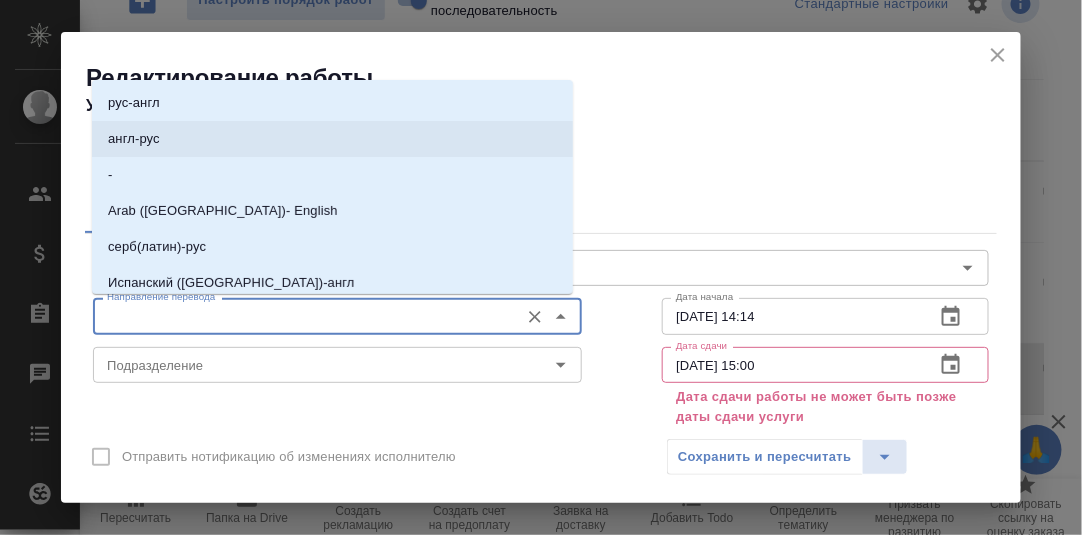 click on "англ-рус" at bounding box center (134, 139) 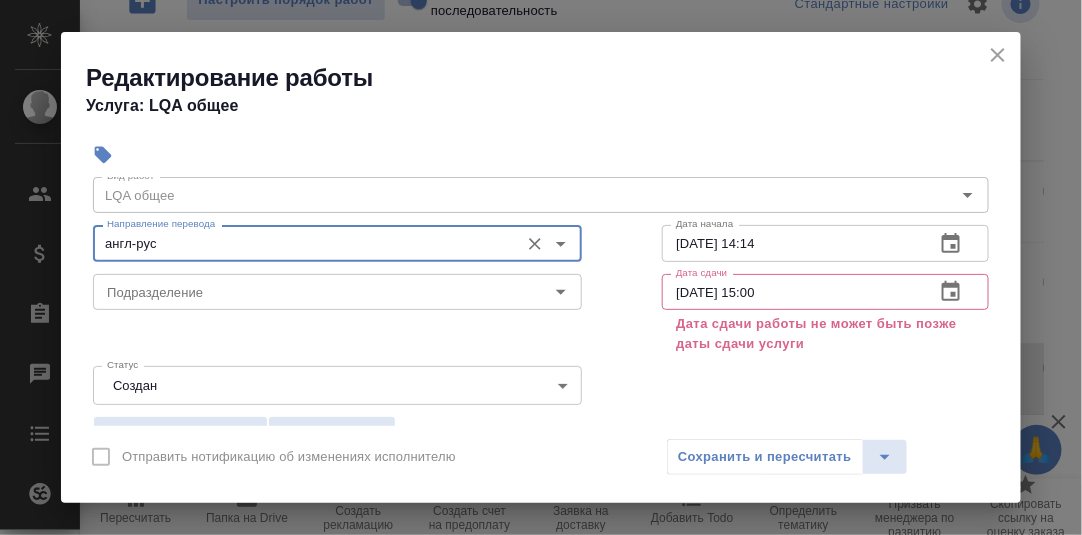 scroll, scrollTop: 99, scrollLeft: 0, axis: vertical 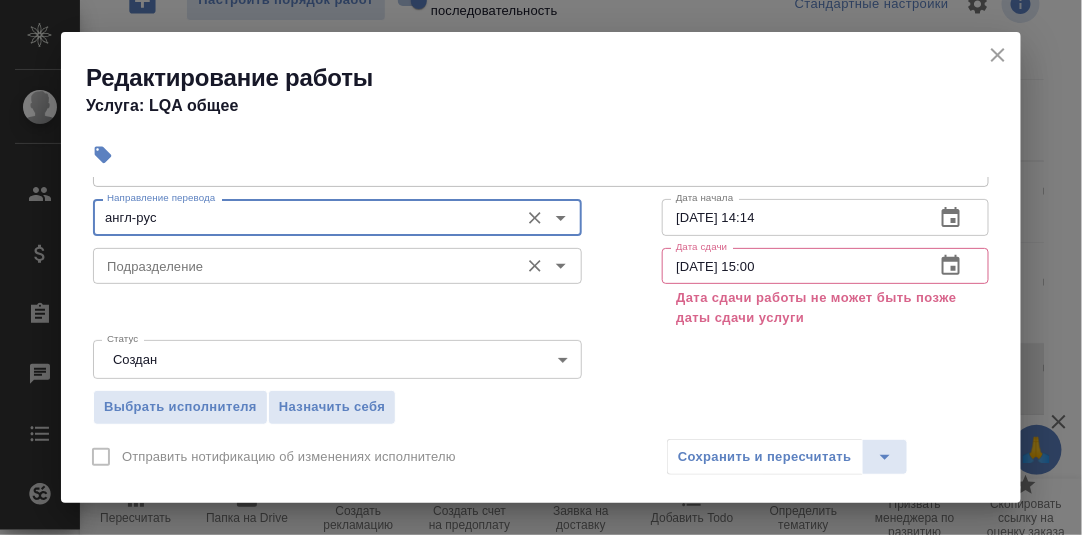 click on "Подразделение" at bounding box center [337, 266] 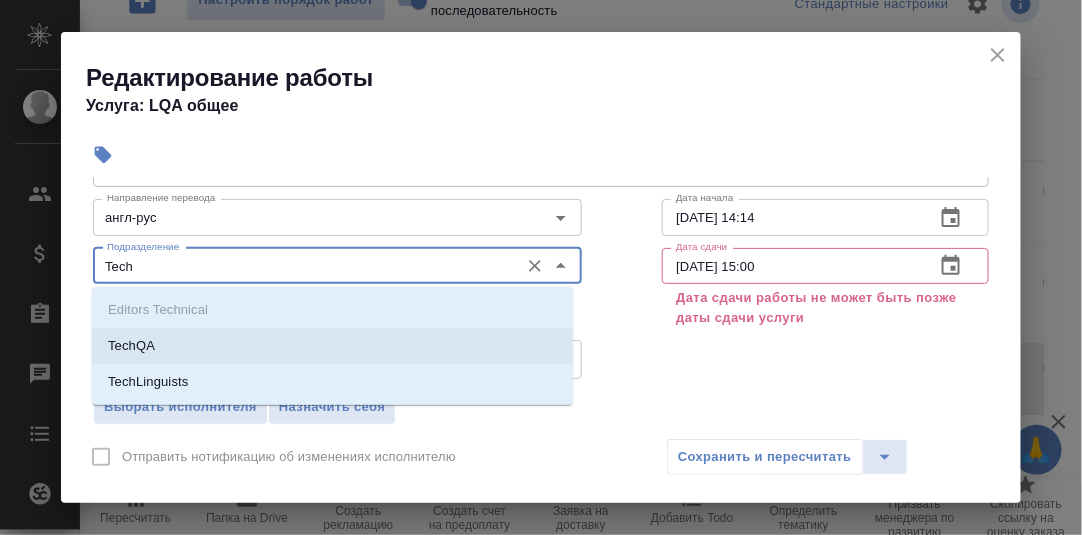 click on "TechQA" at bounding box center (332, 346) 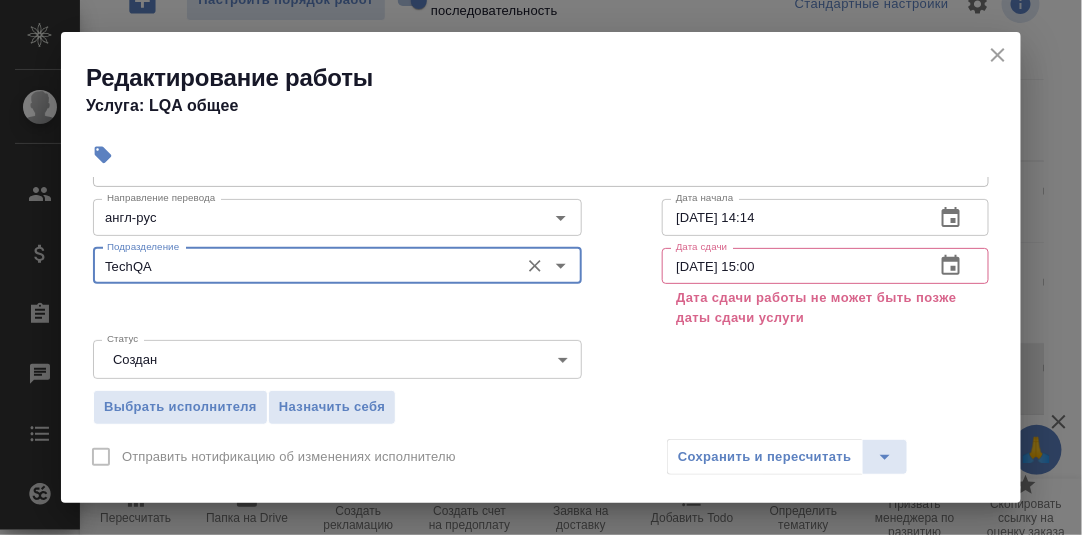 type on "TechQA" 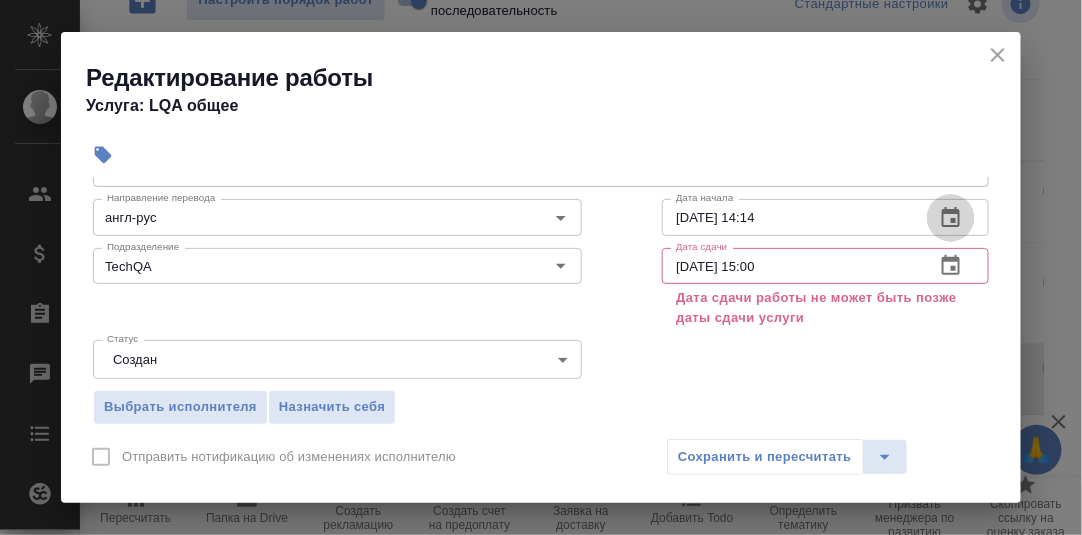 click 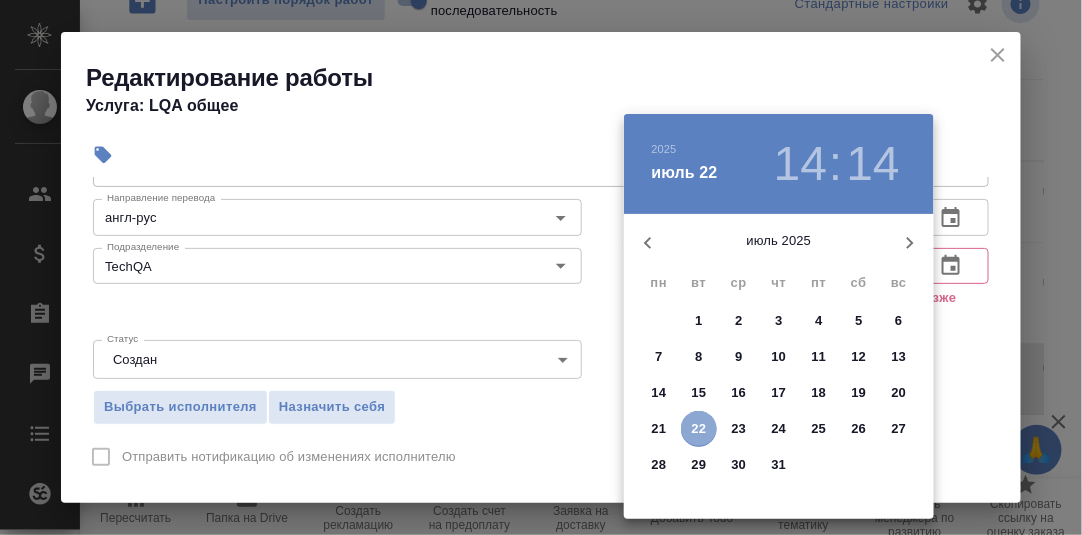 click on "22" at bounding box center [699, 429] 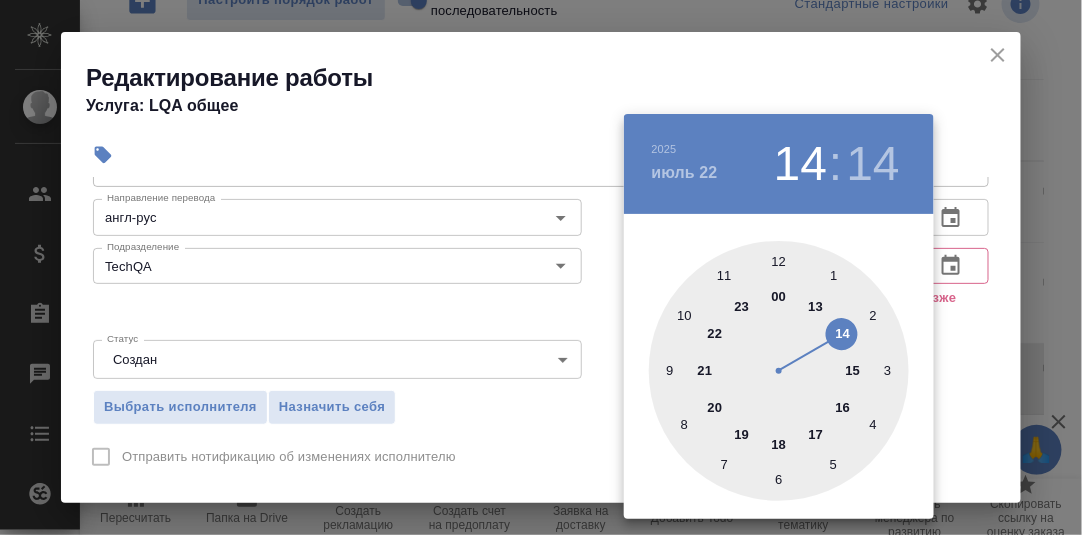 click at bounding box center (779, 371) 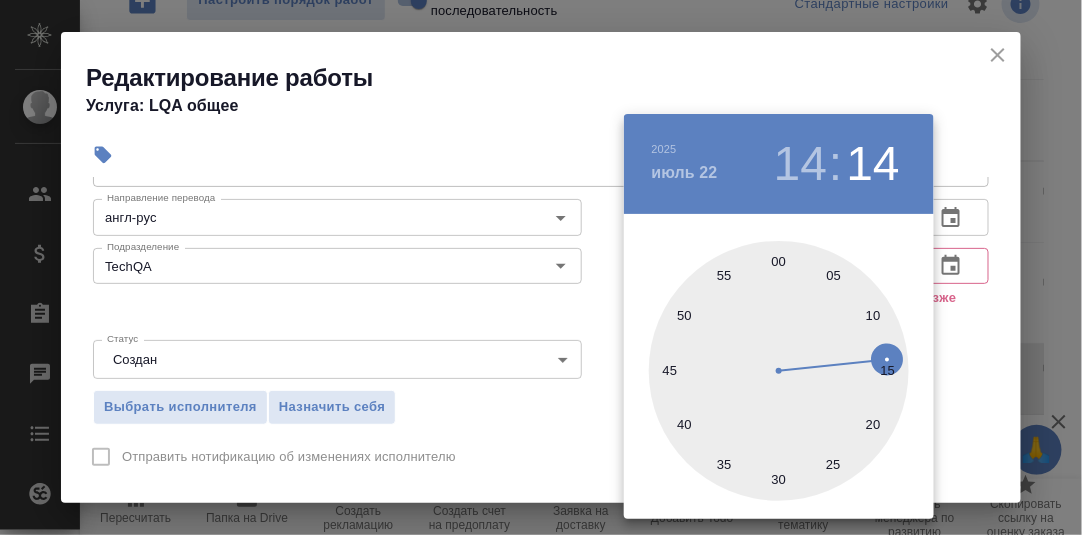 click at bounding box center (779, 371) 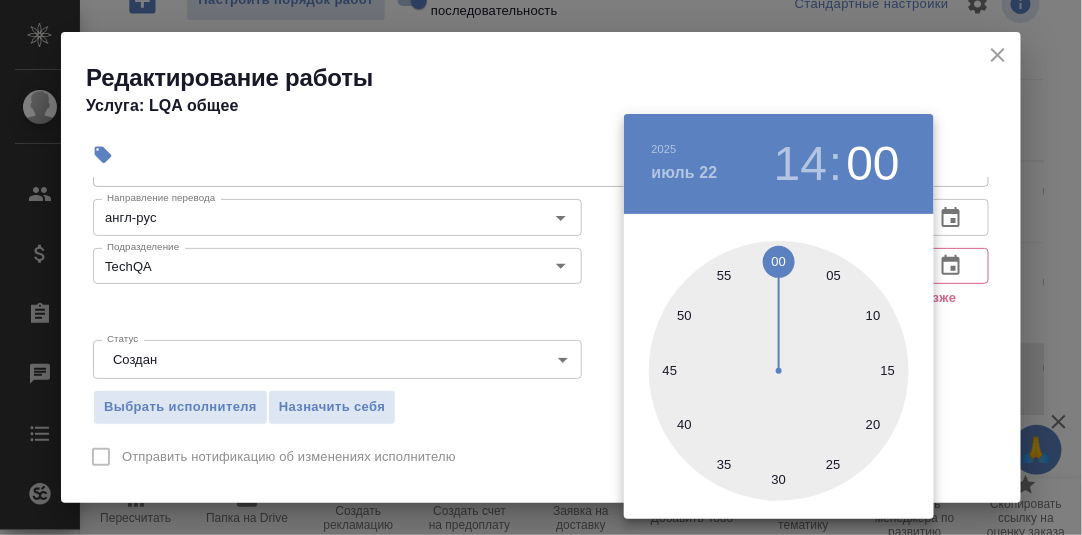 drag, startPoint x: 976, startPoint y: 344, endPoint x: 960, endPoint y: 290, distance: 56.32051 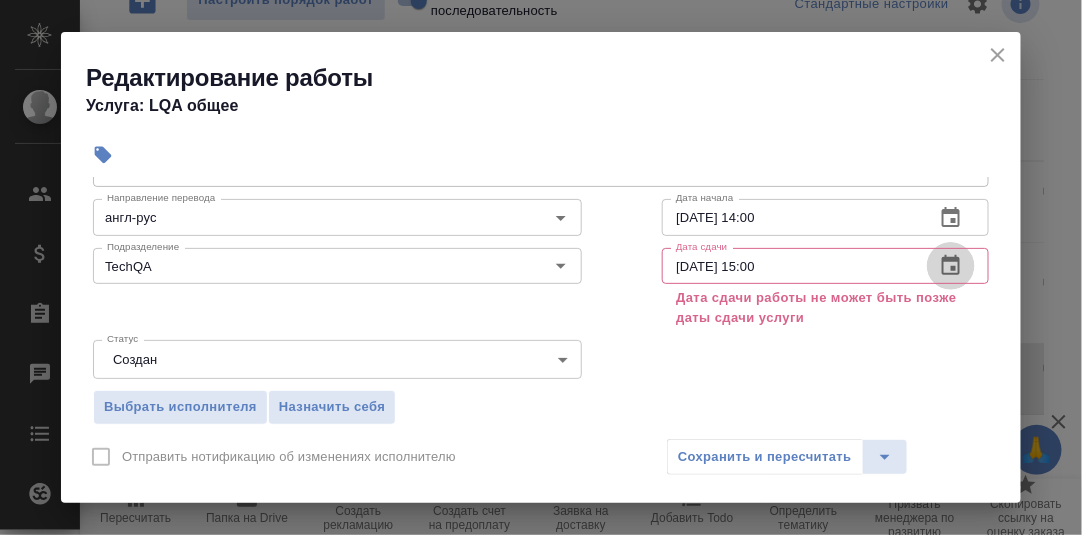 click 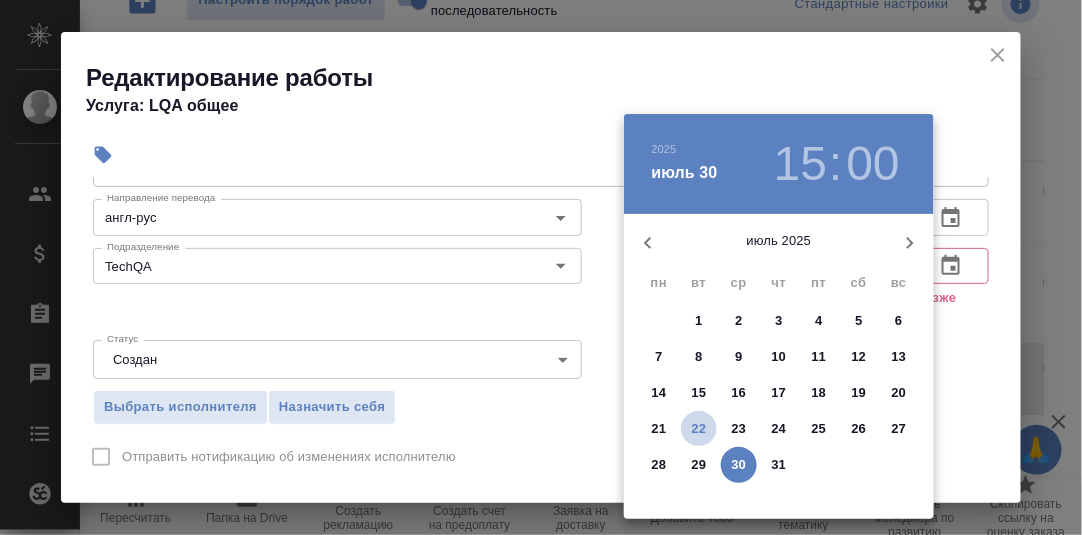 click on "22" at bounding box center (699, 429) 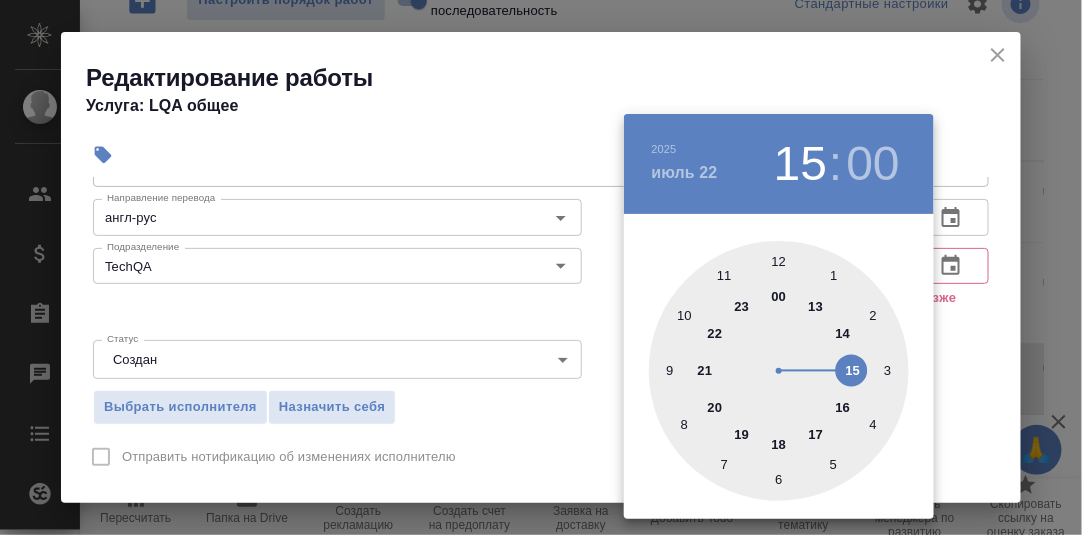 click at bounding box center [779, 371] 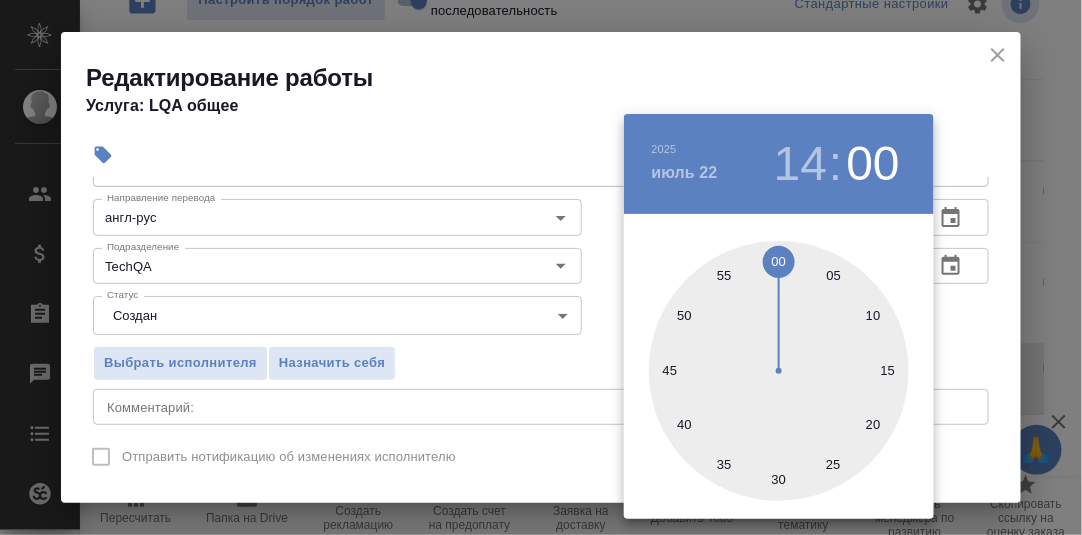 click at bounding box center (779, 371) 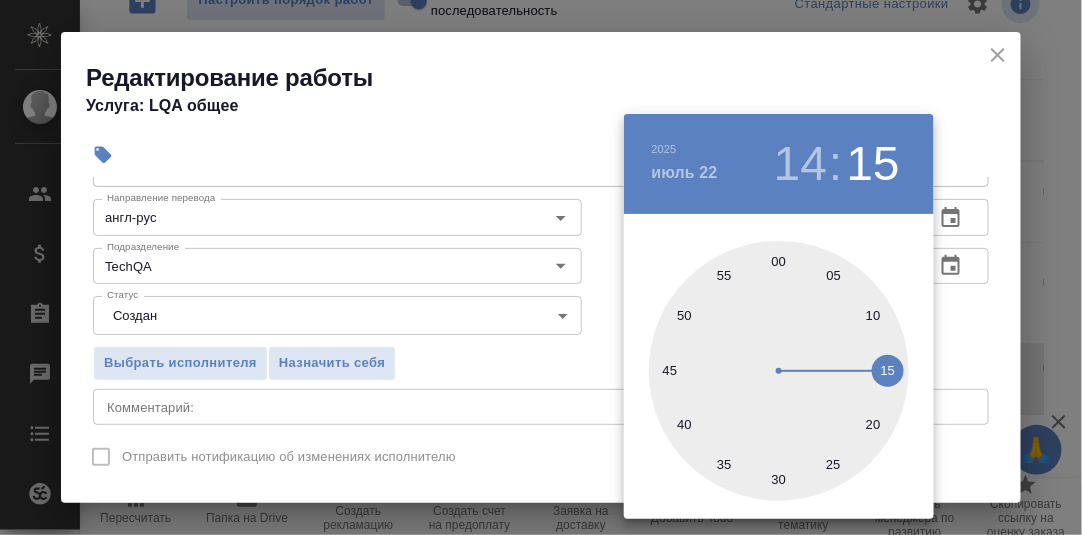 click at bounding box center (541, 267) 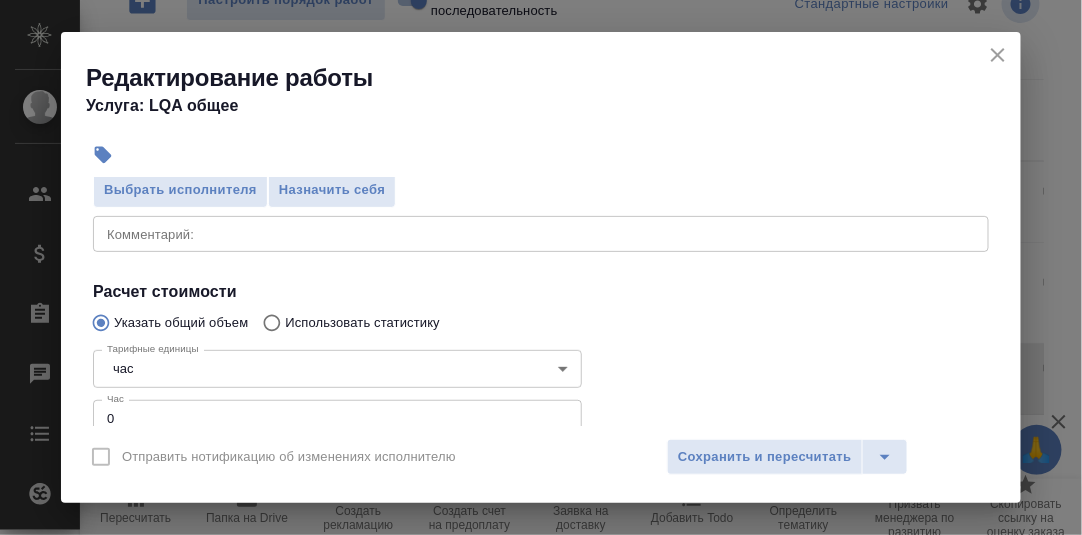 scroll, scrollTop: 300, scrollLeft: 0, axis: vertical 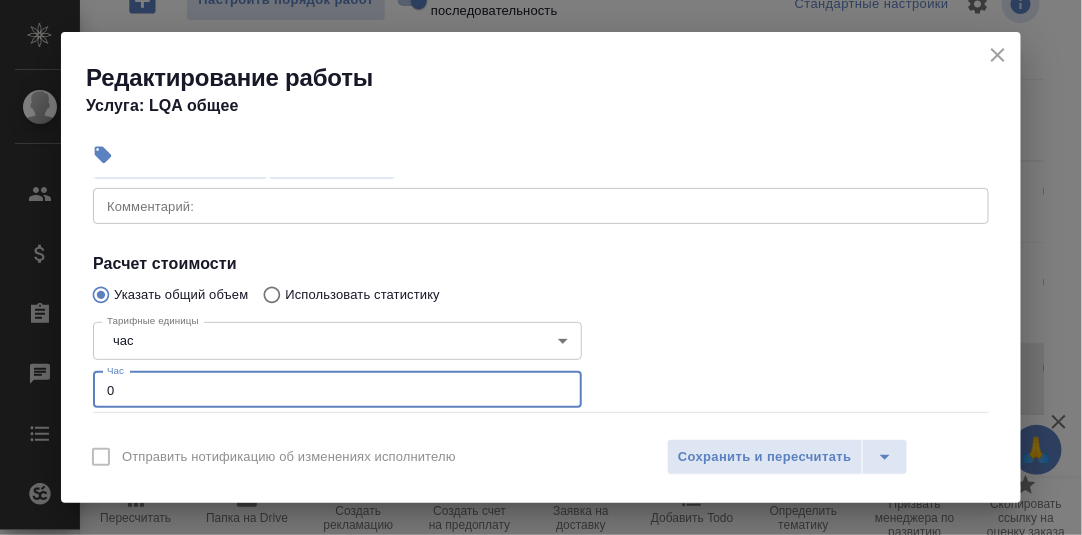 click on "0" at bounding box center (337, 390) 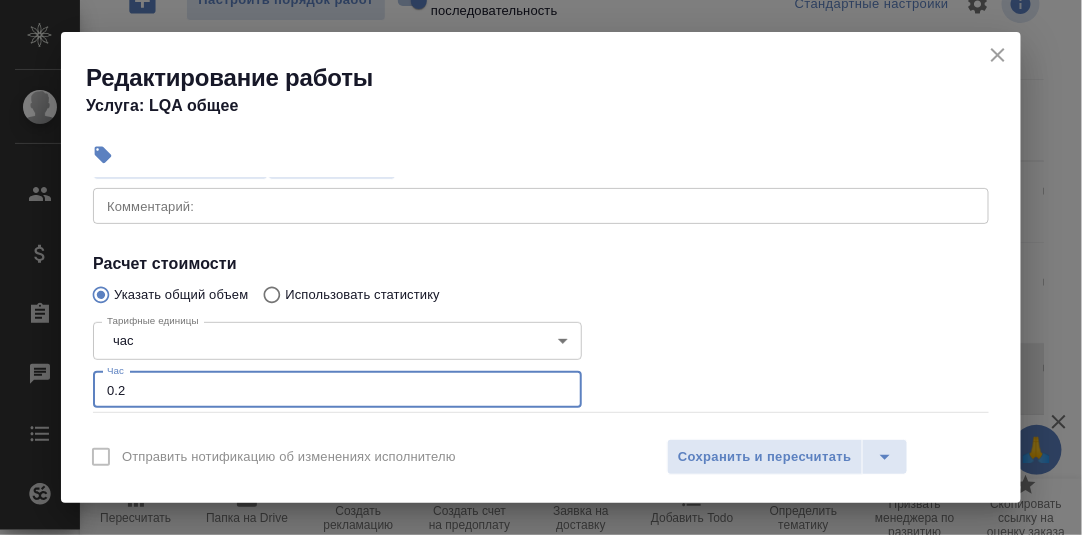 type on "0.2" 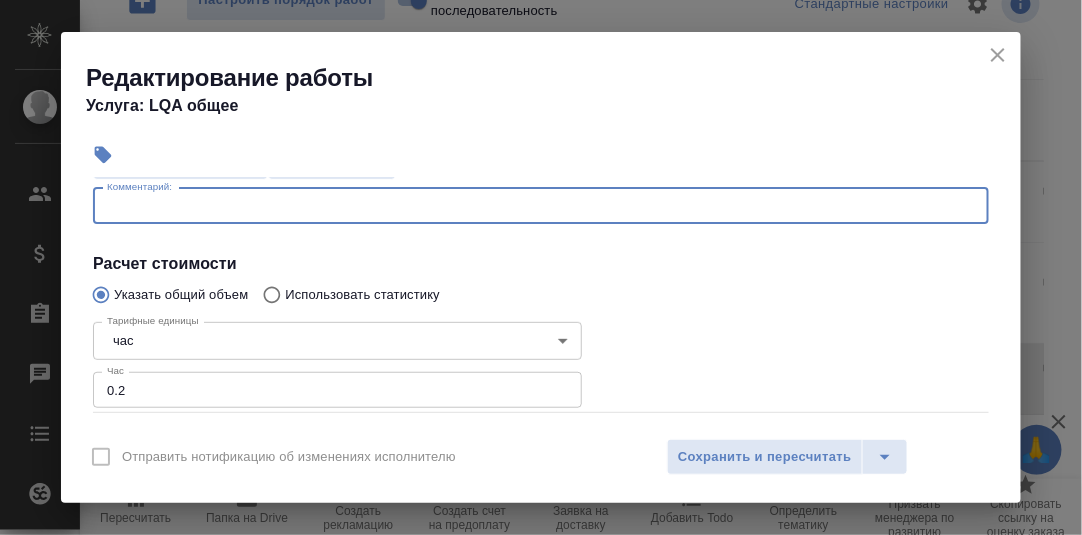 click at bounding box center [541, 205] 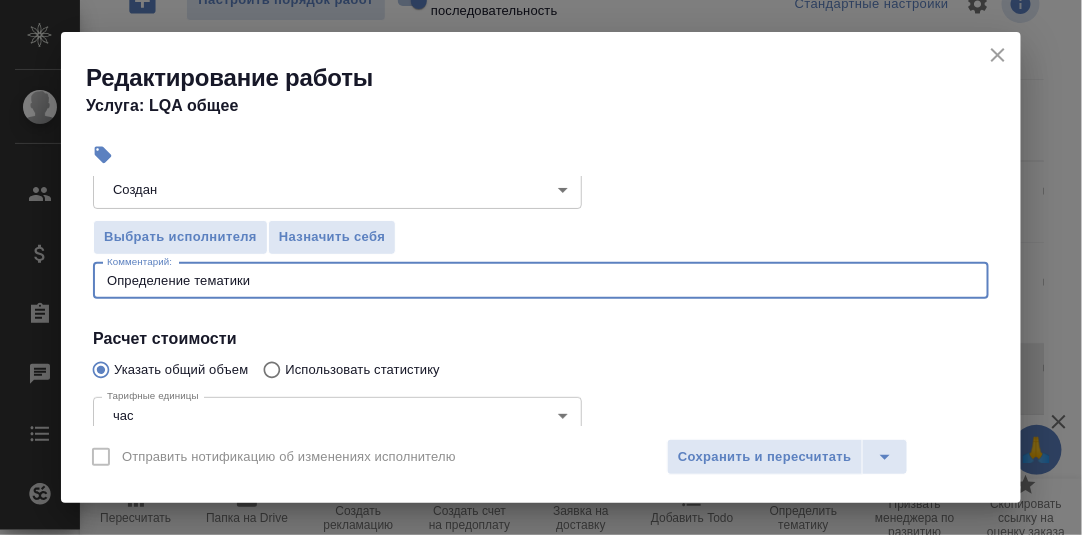 scroll, scrollTop: 200, scrollLeft: 0, axis: vertical 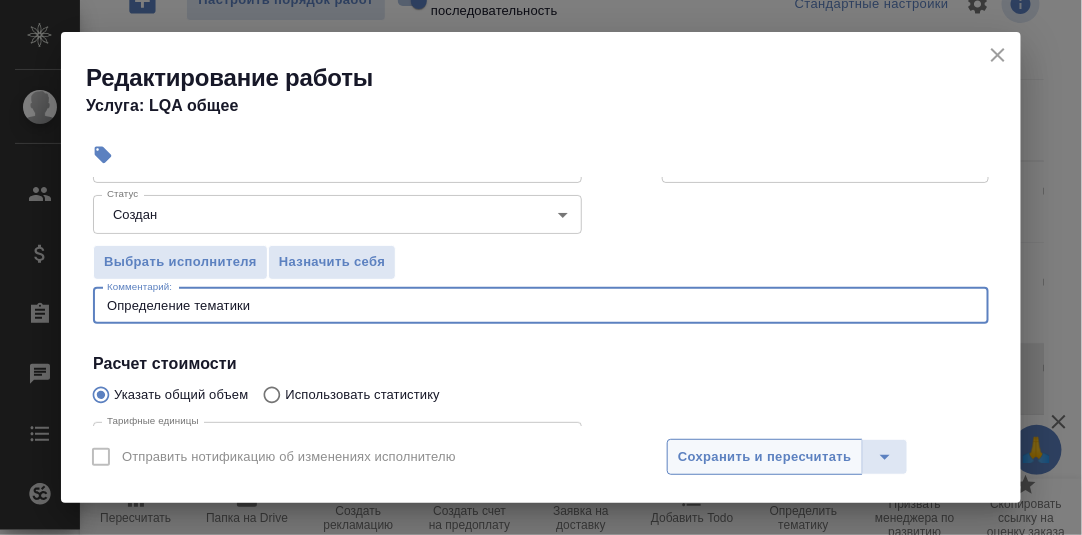 type on "Определение тематики" 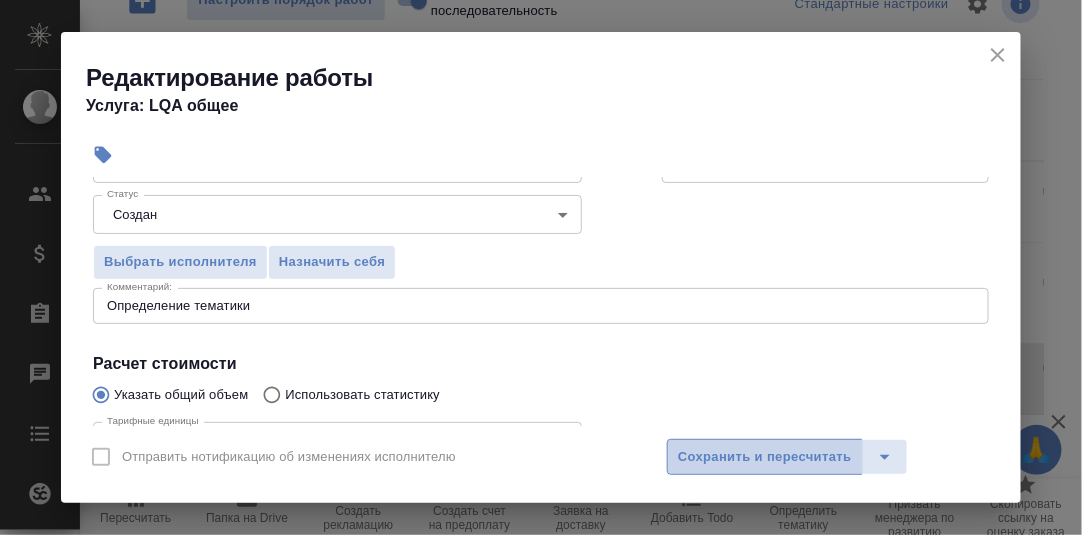 click on "Сохранить и пересчитать" at bounding box center [765, 457] 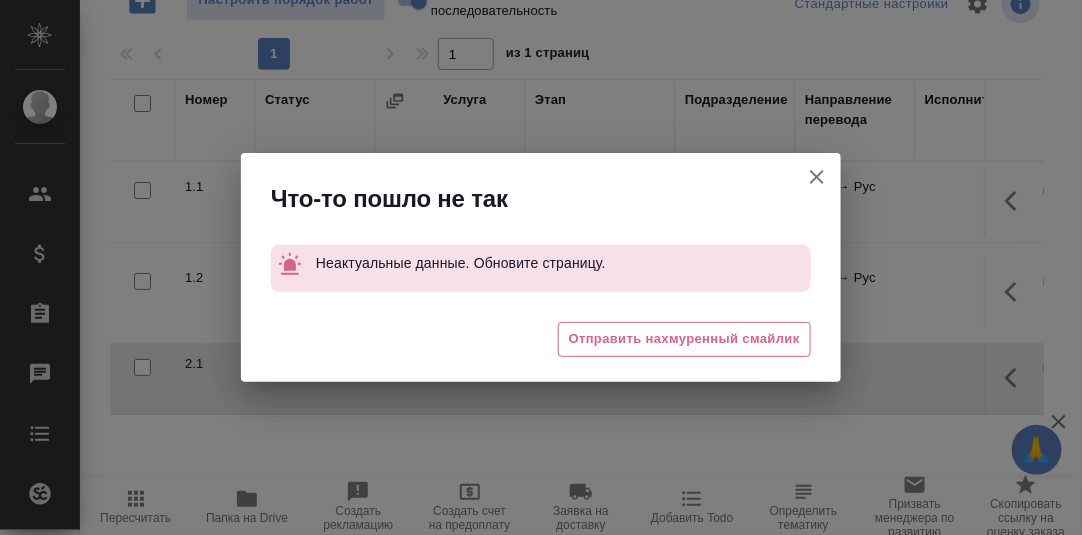 click 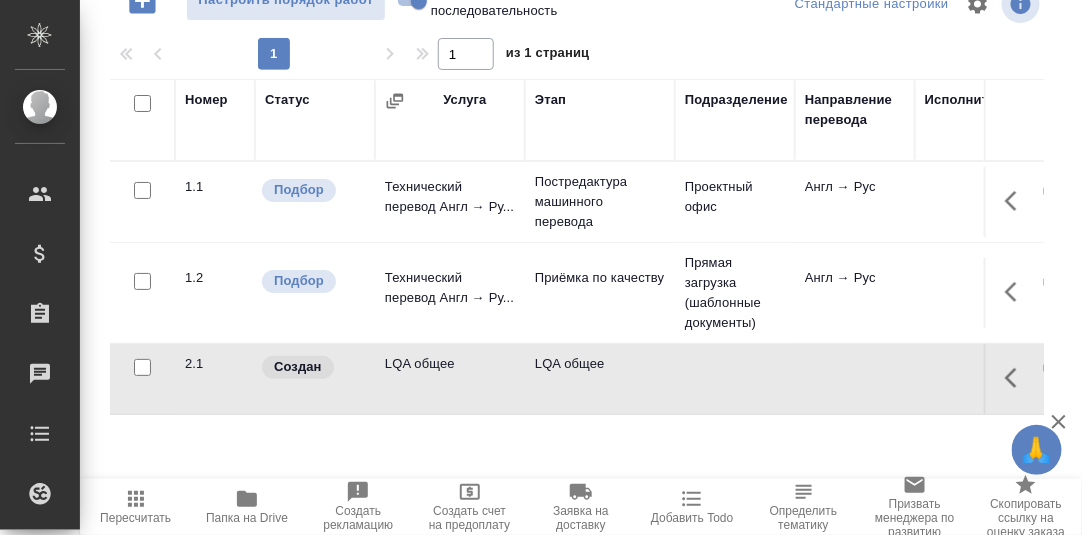 scroll, scrollTop: 0, scrollLeft: 0, axis: both 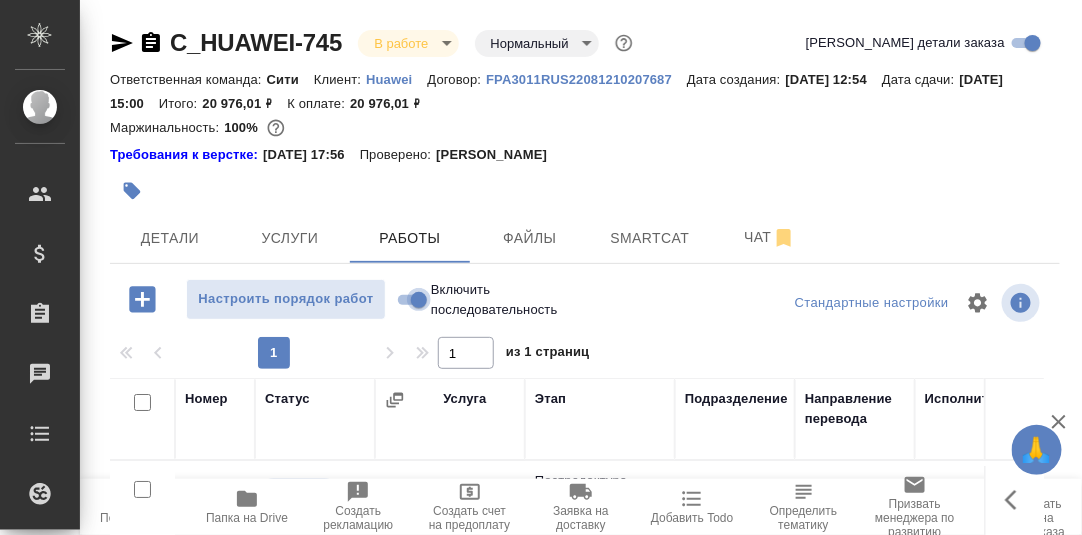 click on "Включить последовательность" at bounding box center [419, 300] 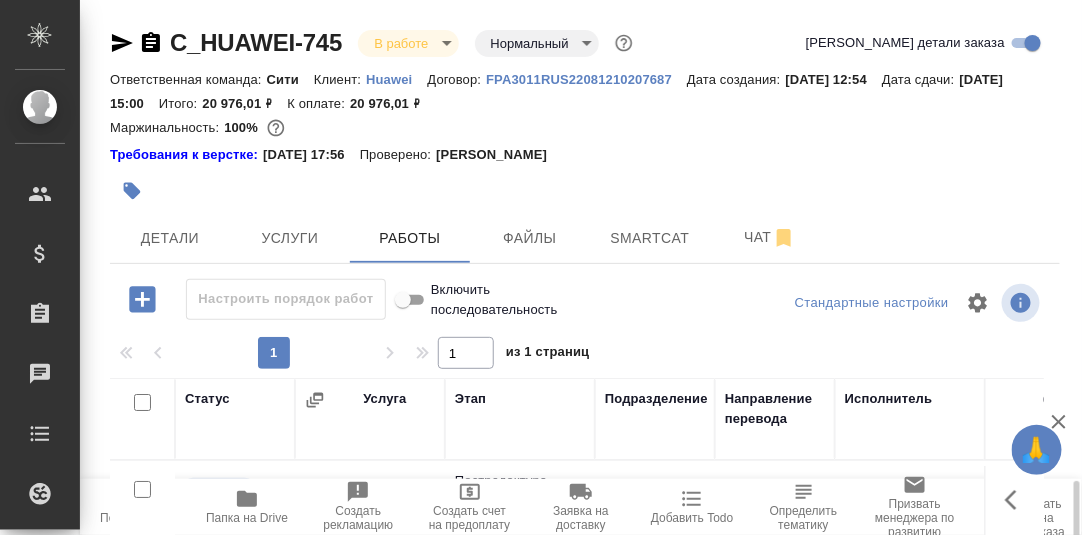 scroll, scrollTop: 344, scrollLeft: 0, axis: vertical 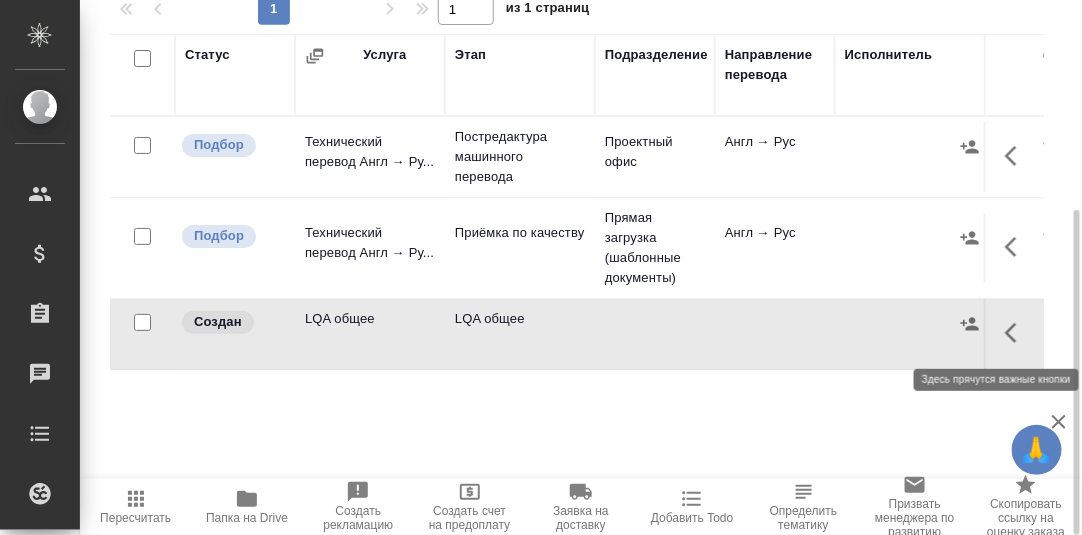 click 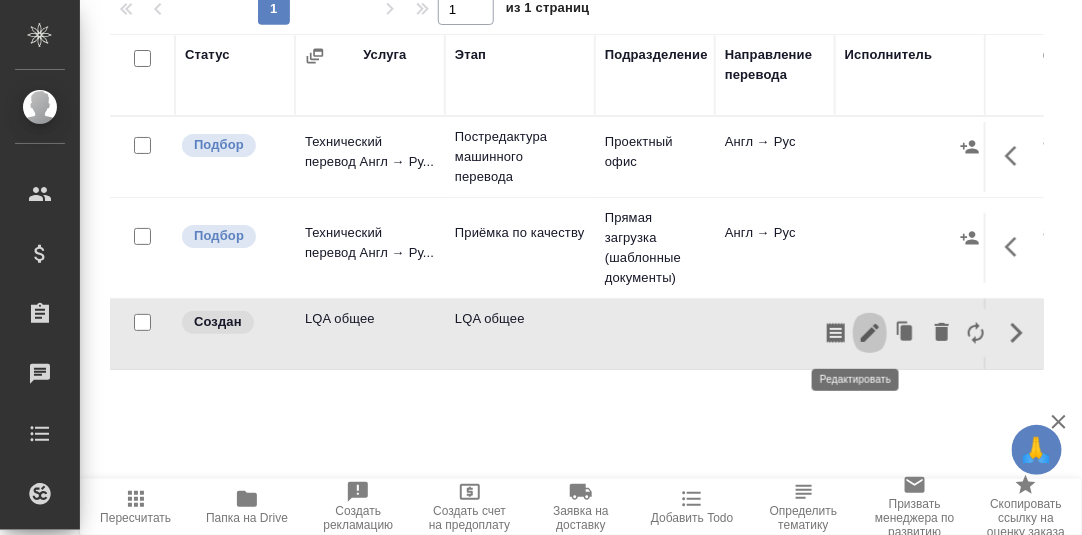 click 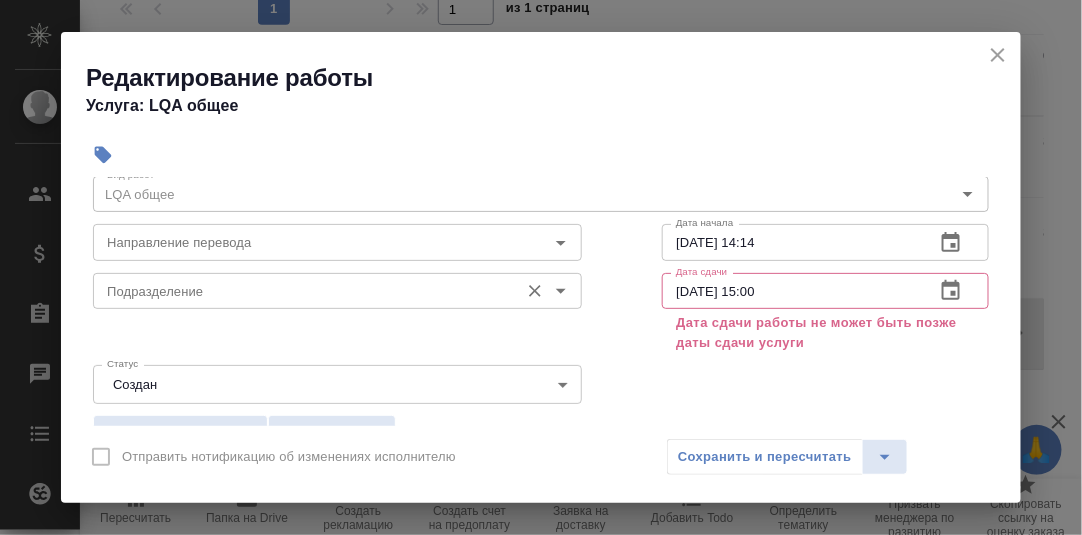 scroll, scrollTop: 99, scrollLeft: 0, axis: vertical 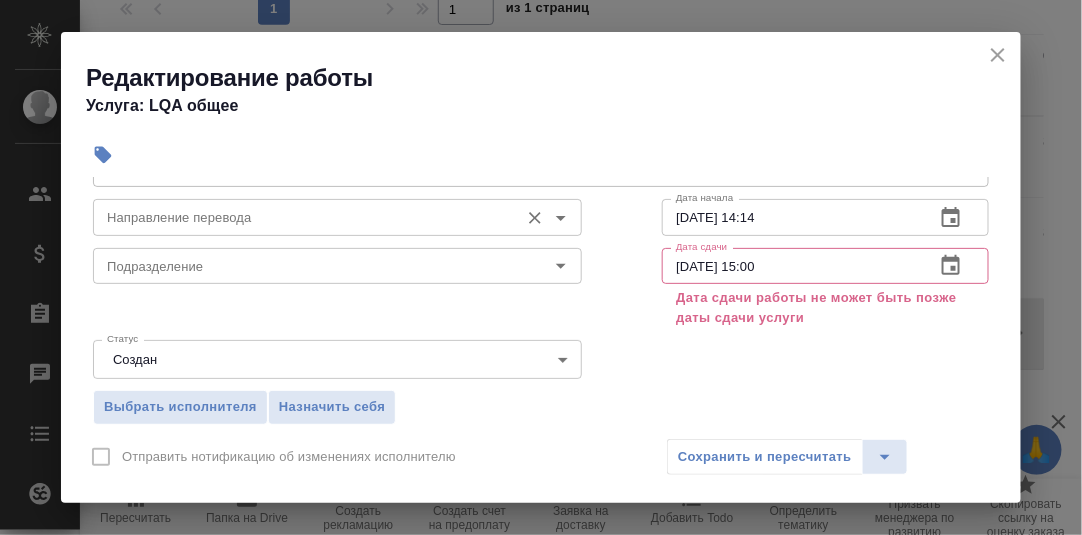 click on "Направление перевода" at bounding box center [304, 217] 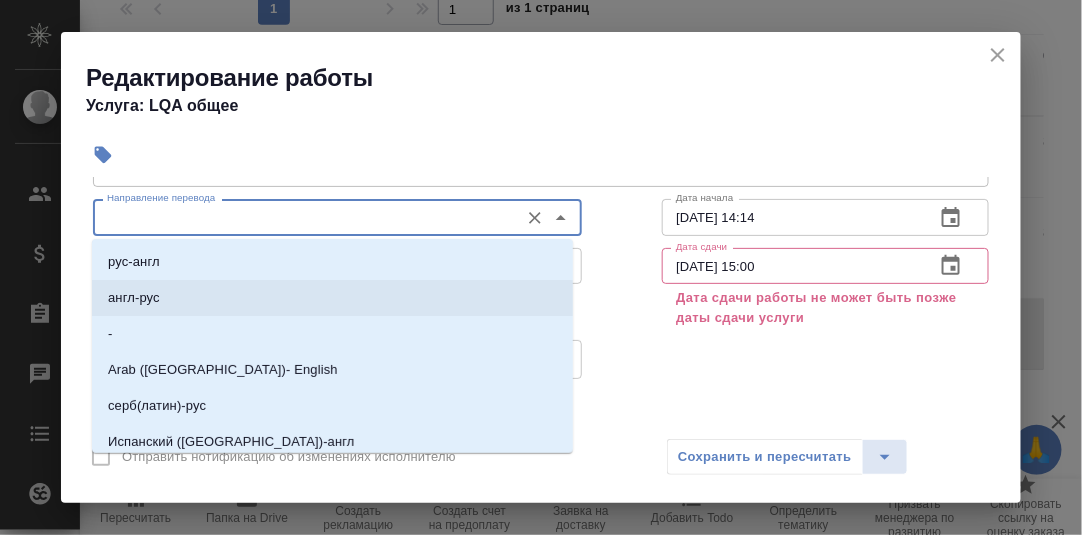click on "англ-рус" at bounding box center [332, 298] 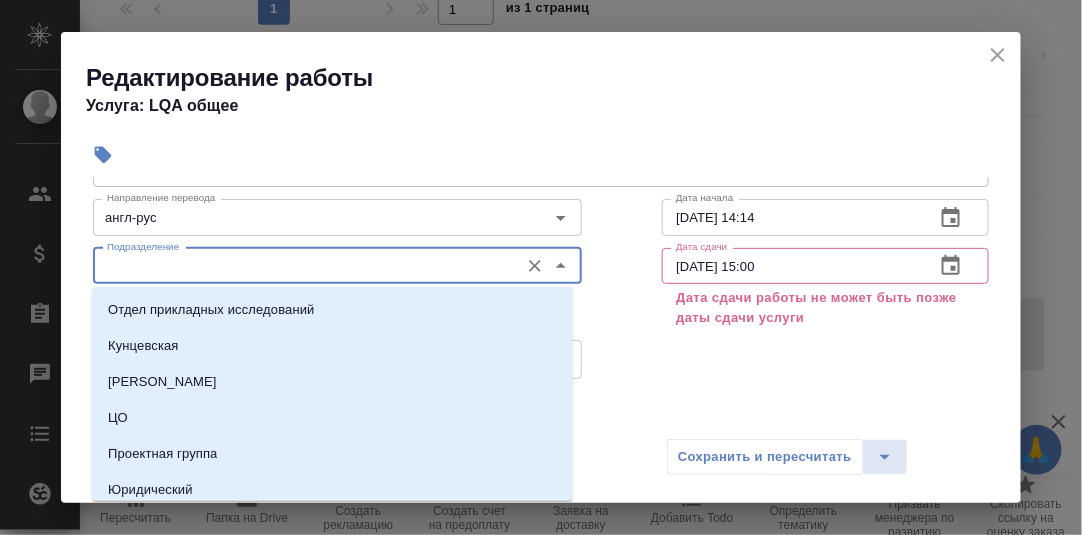 click on "Подразделение" at bounding box center [304, 266] 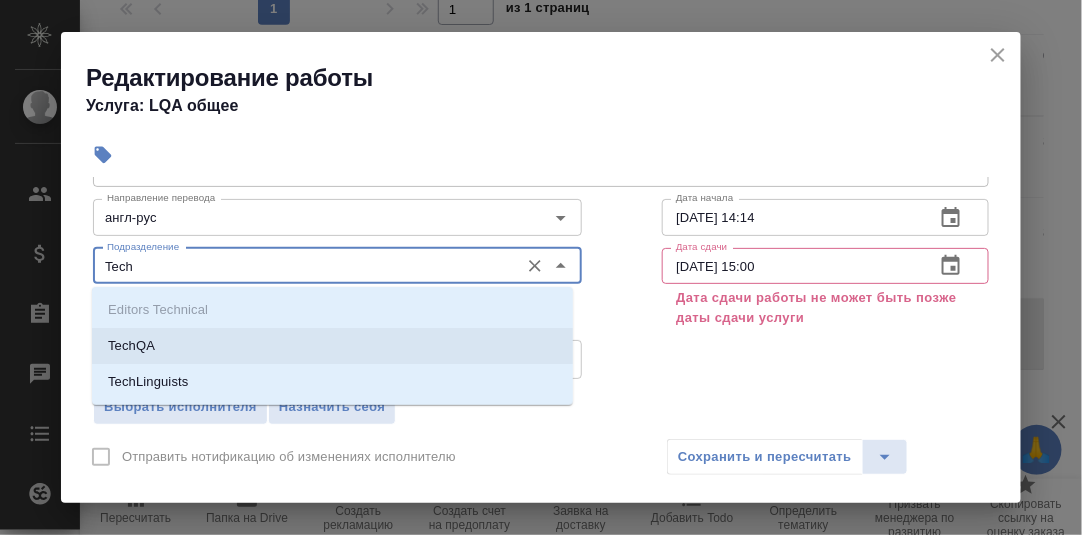 drag, startPoint x: 146, startPoint y: 340, endPoint x: 279, endPoint y: 332, distance: 133.24039 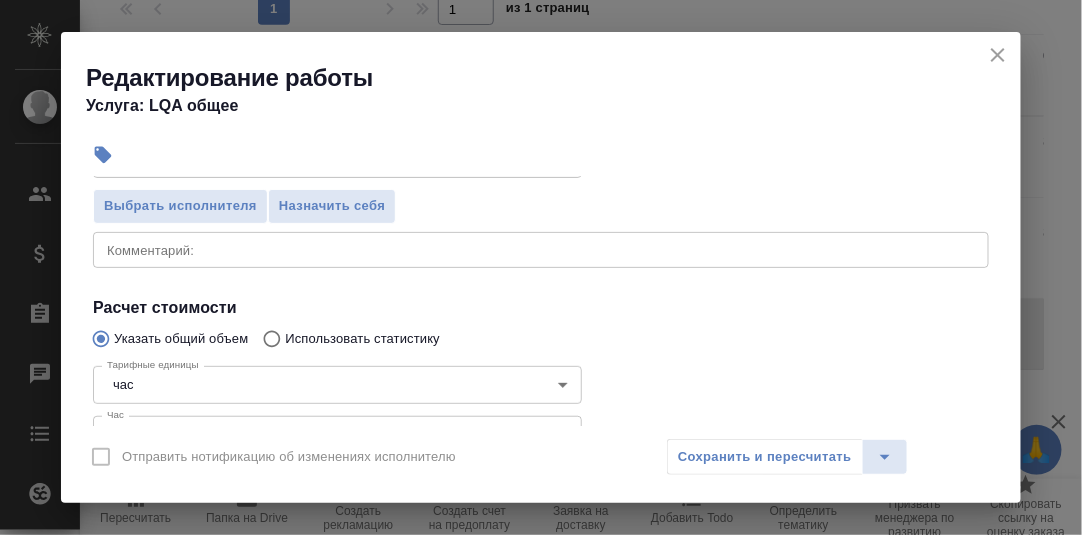 scroll, scrollTop: 449, scrollLeft: 0, axis: vertical 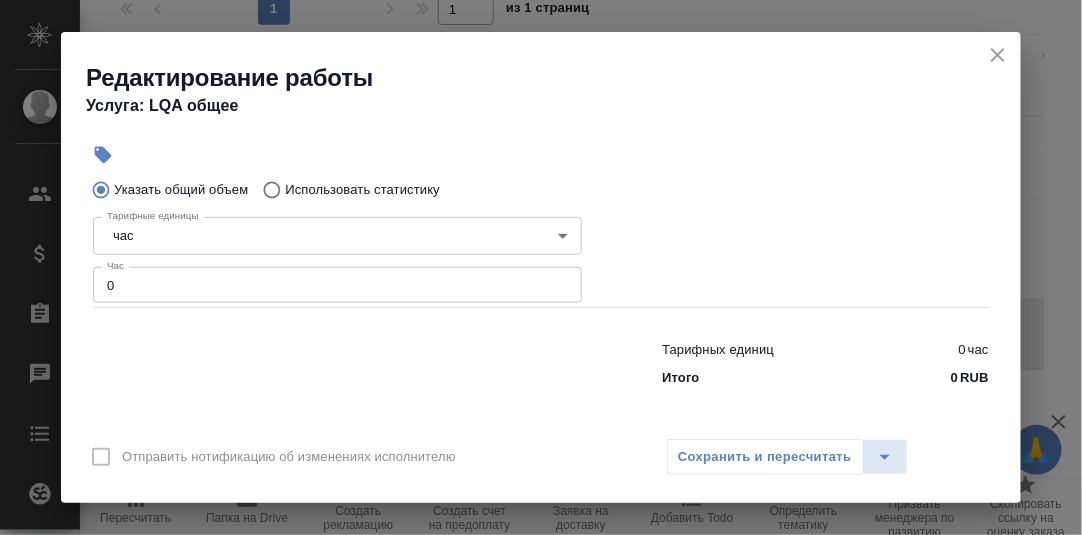 type on "TechQA" 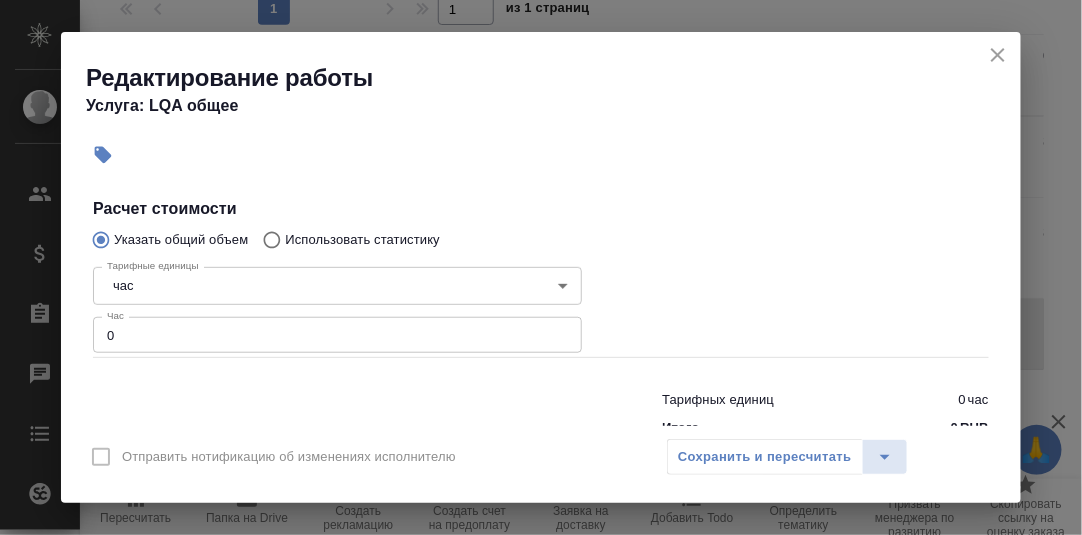 scroll, scrollTop: 400, scrollLeft: 0, axis: vertical 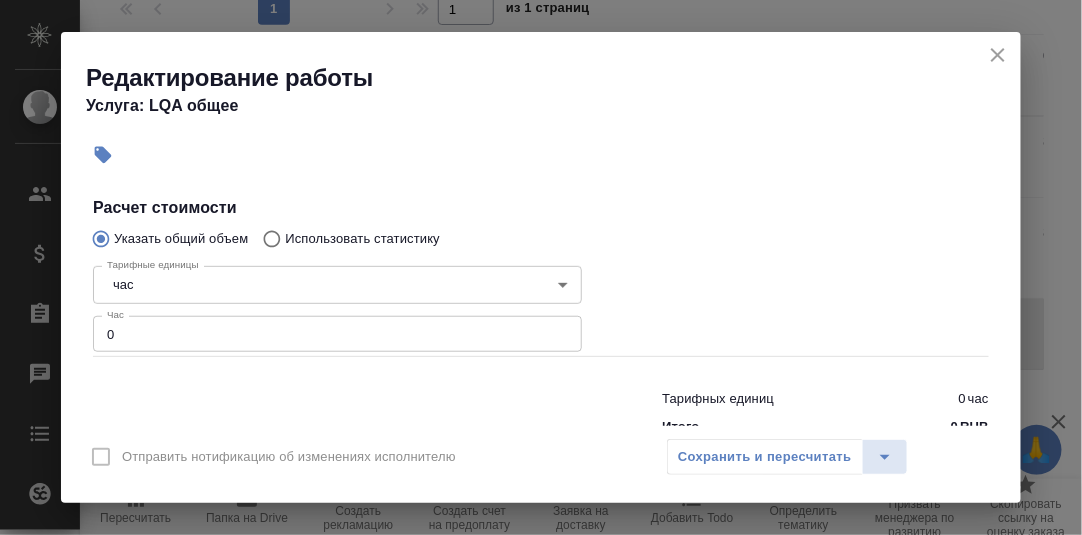 click on "0" at bounding box center (337, 334) 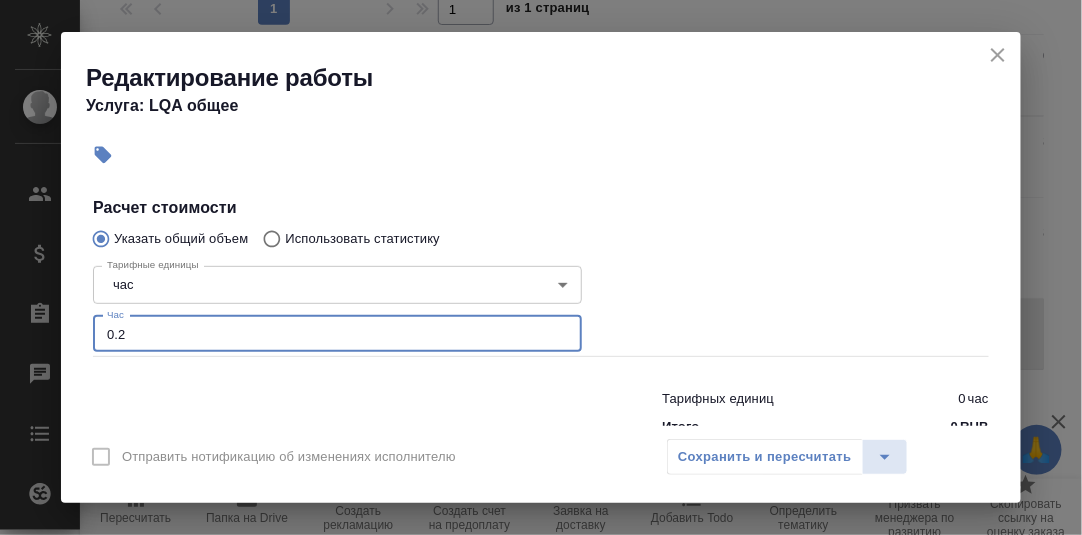 type on "0.2" 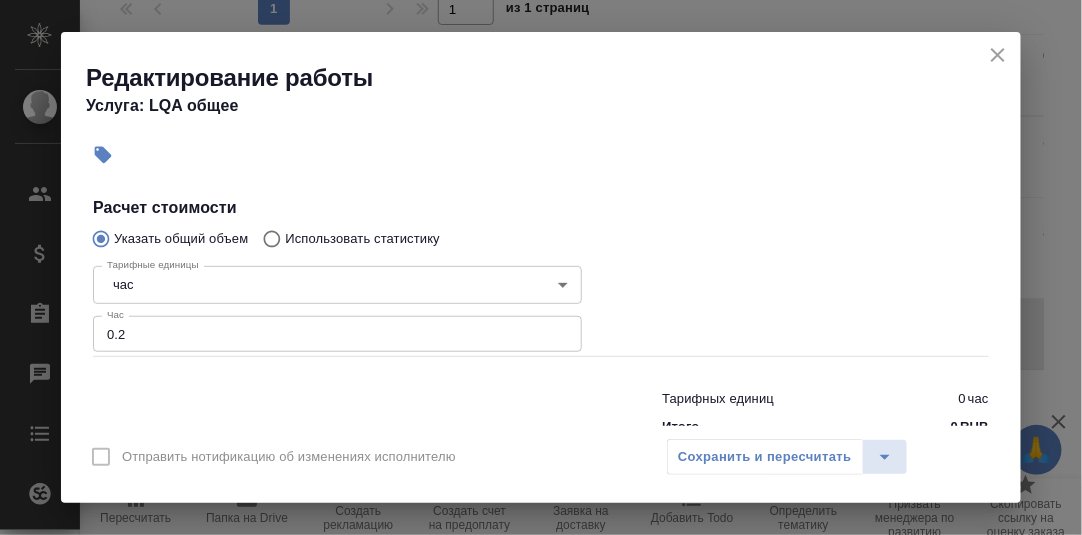 scroll, scrollTop: 200, scrollLeft: 0, axis: vertical 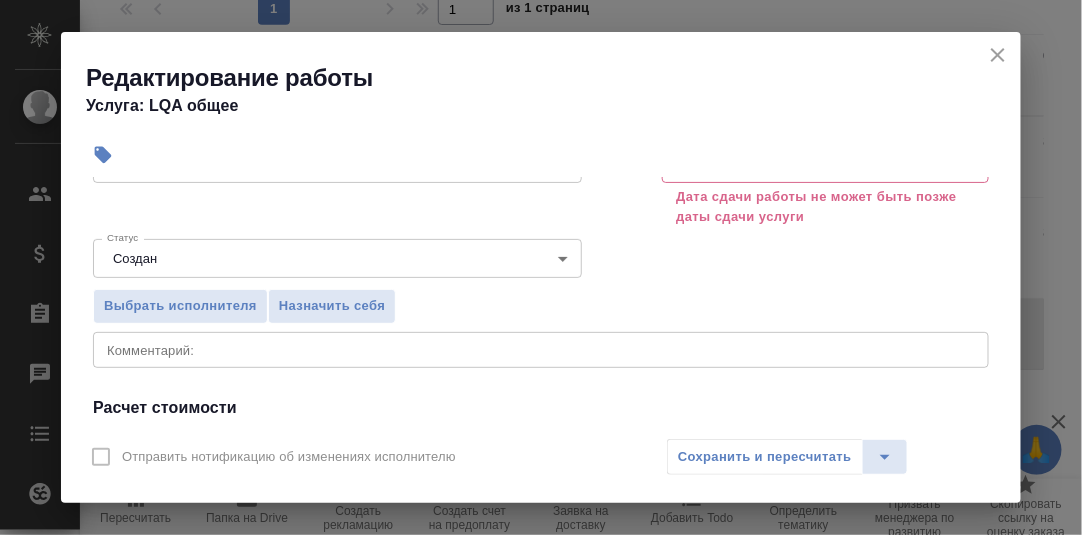 click at bounding box center (541, 349) 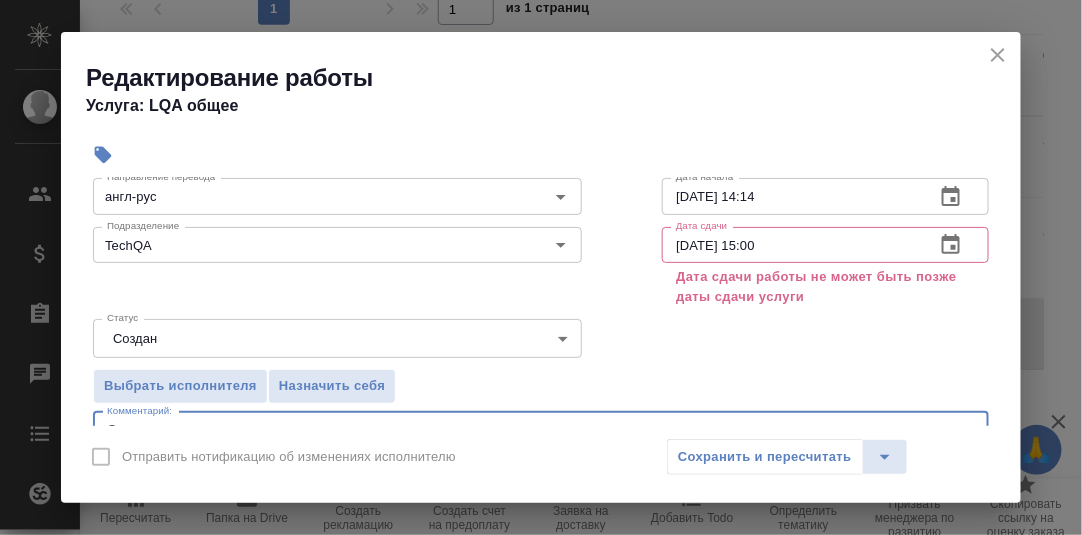 scroll, scrollTop: 99, scrollLeft: 0, axis: vertical 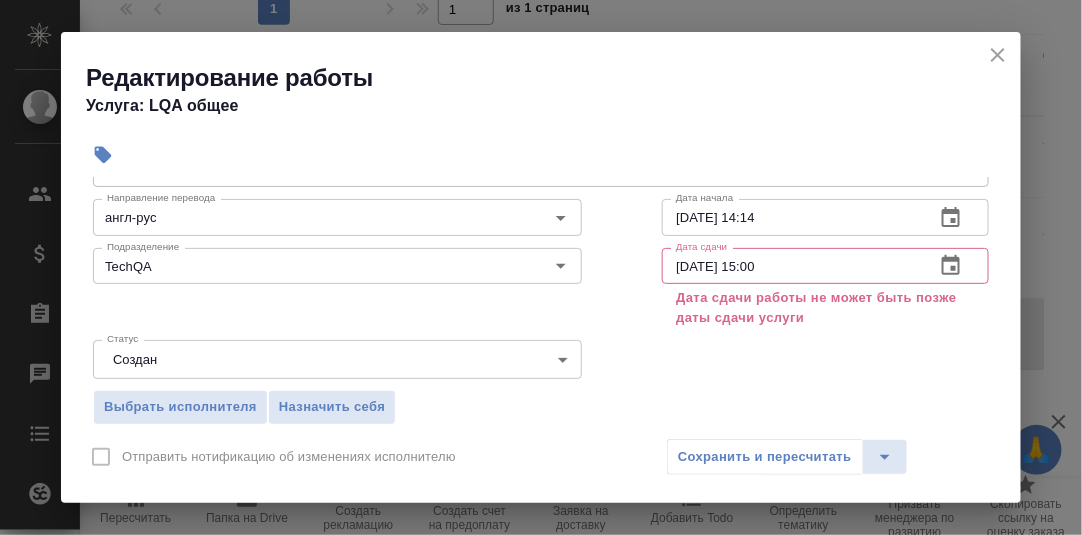 type on "Определение тематики" 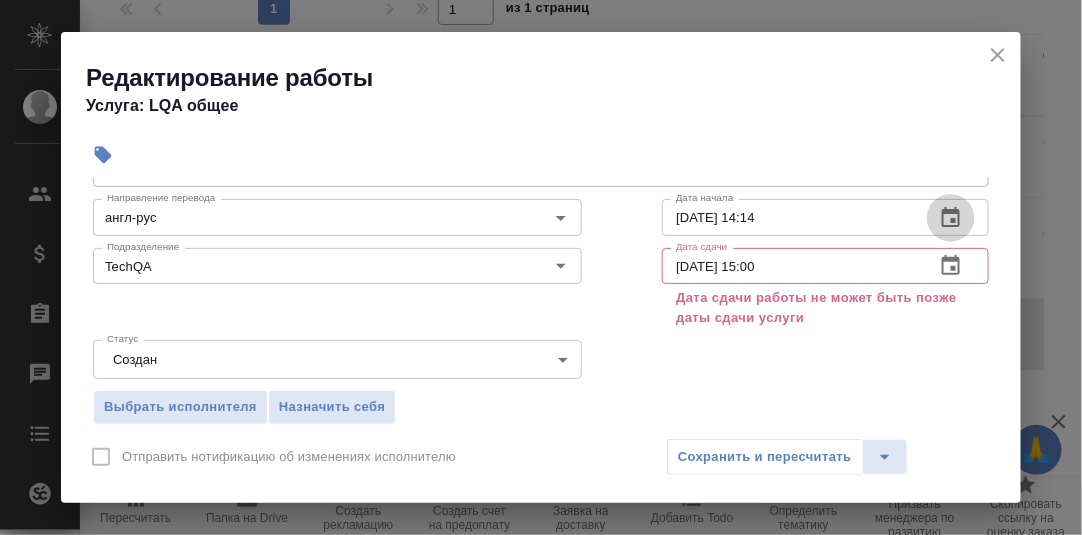 click 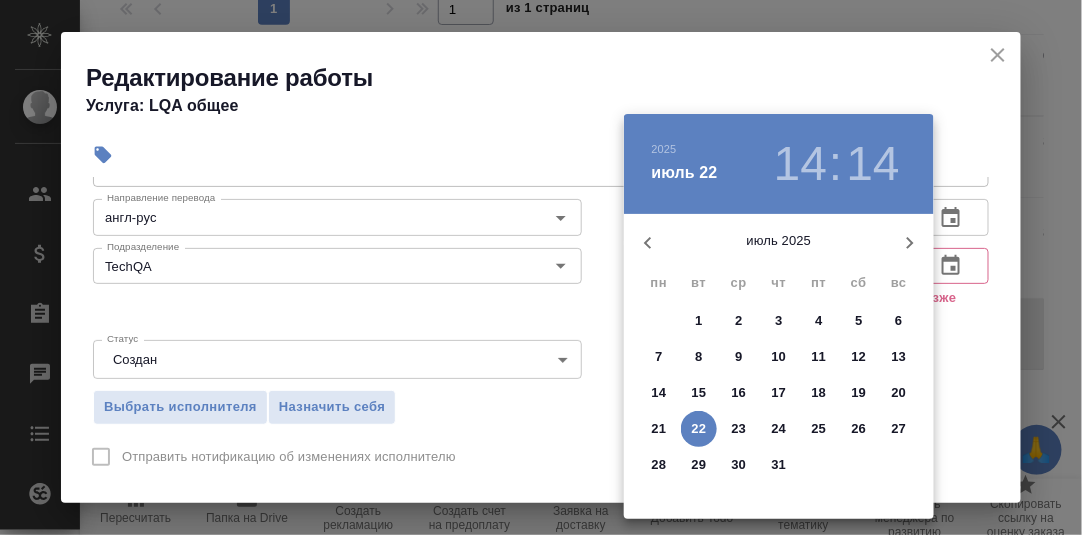 click on "22" at bounding box center (699, 429) 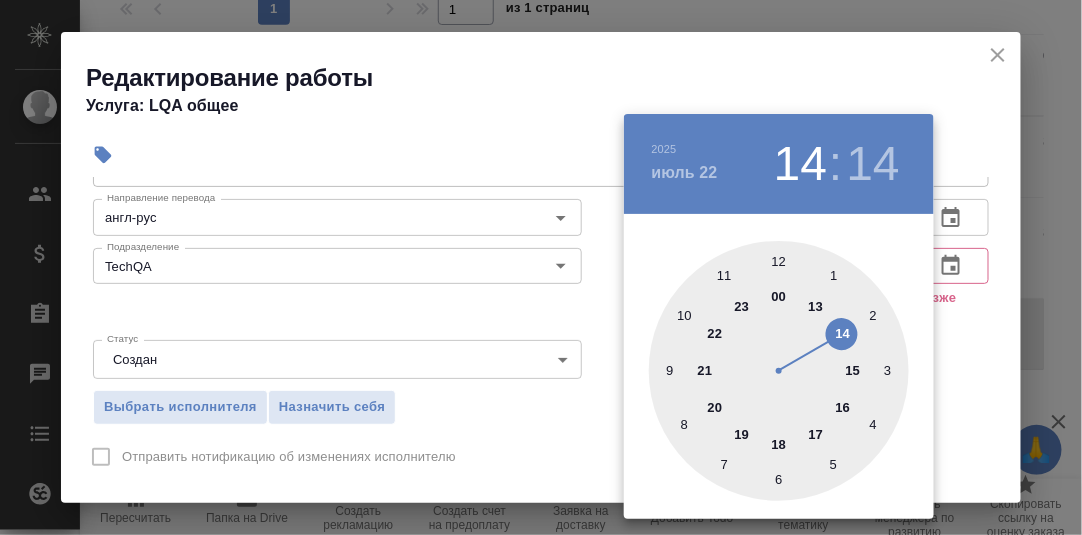 click at bounding box center (779, 371) 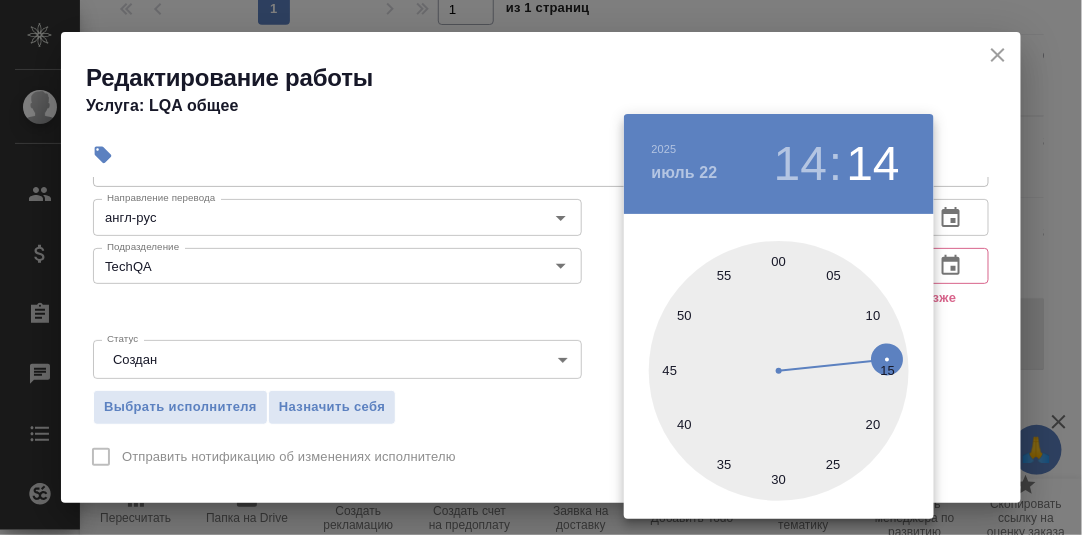 click at bounding box center (779, 371) 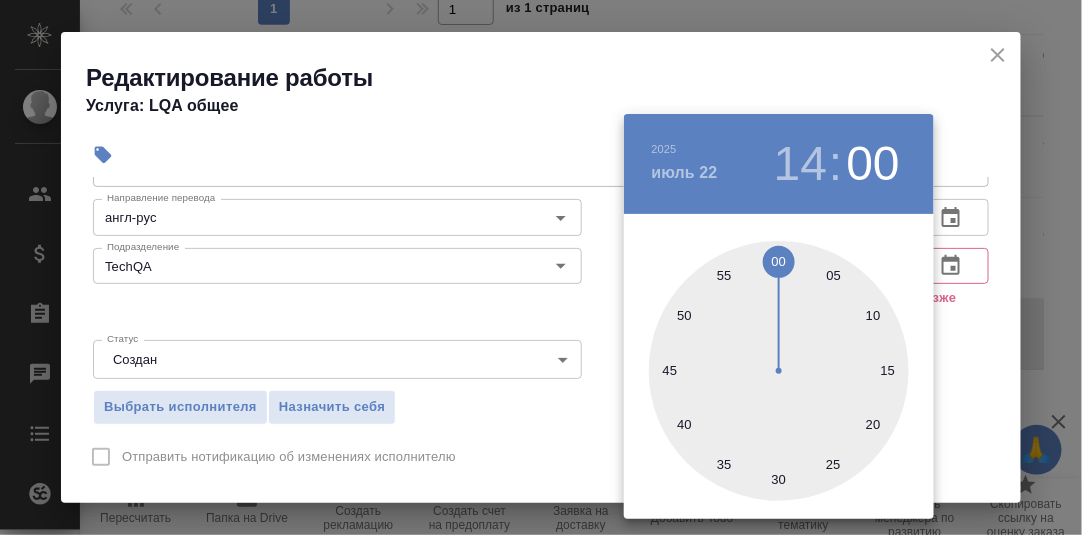 type on "[DATE] 14:00" 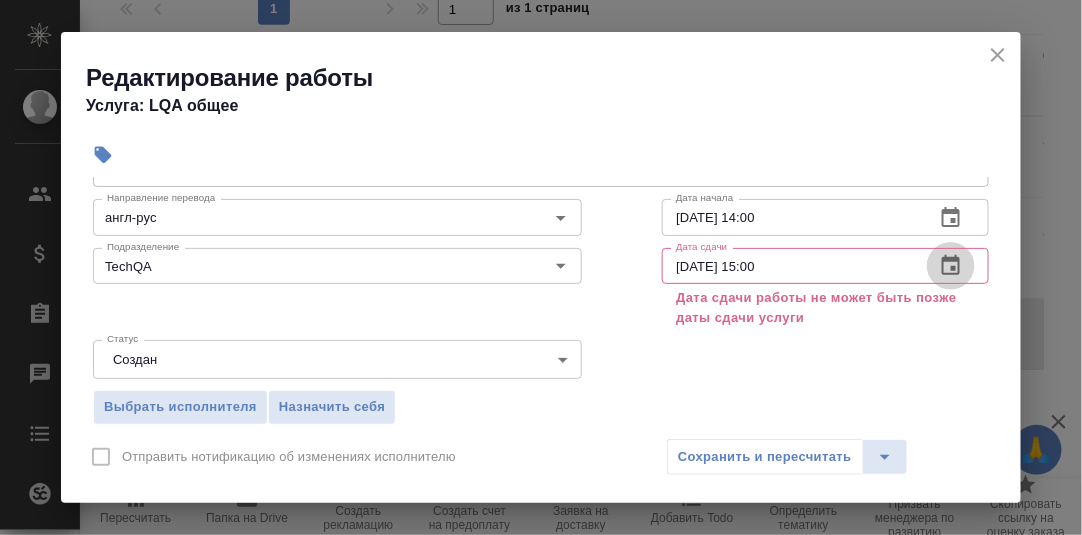 click 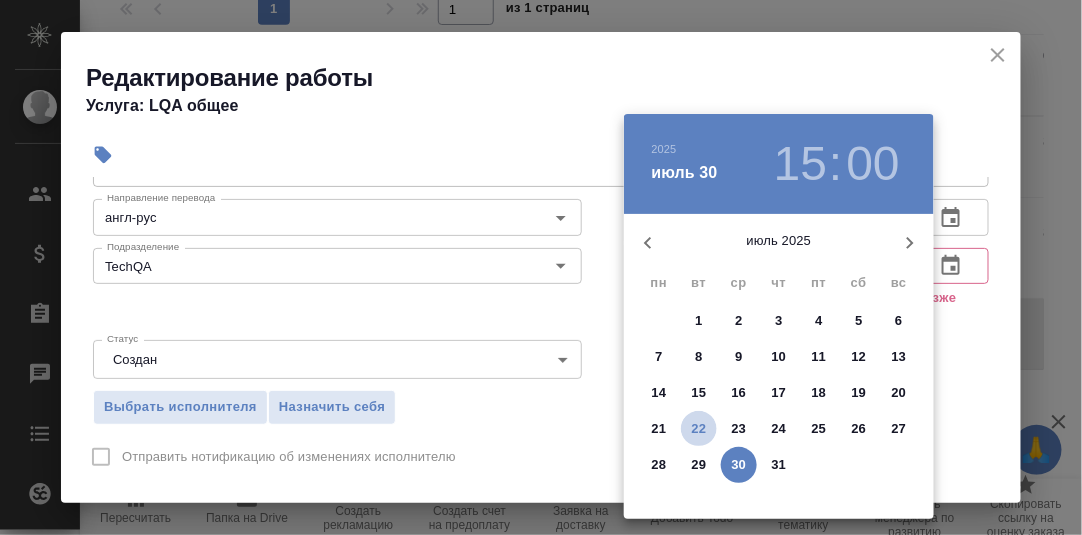 click on "22" at bounding box center [699, 429] 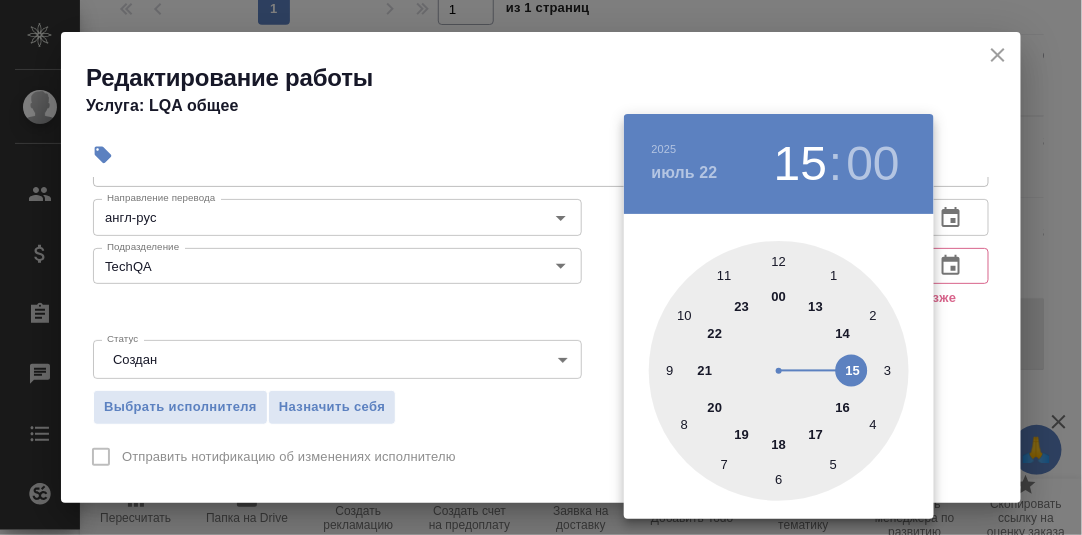 click at bounding box center (779, 371) 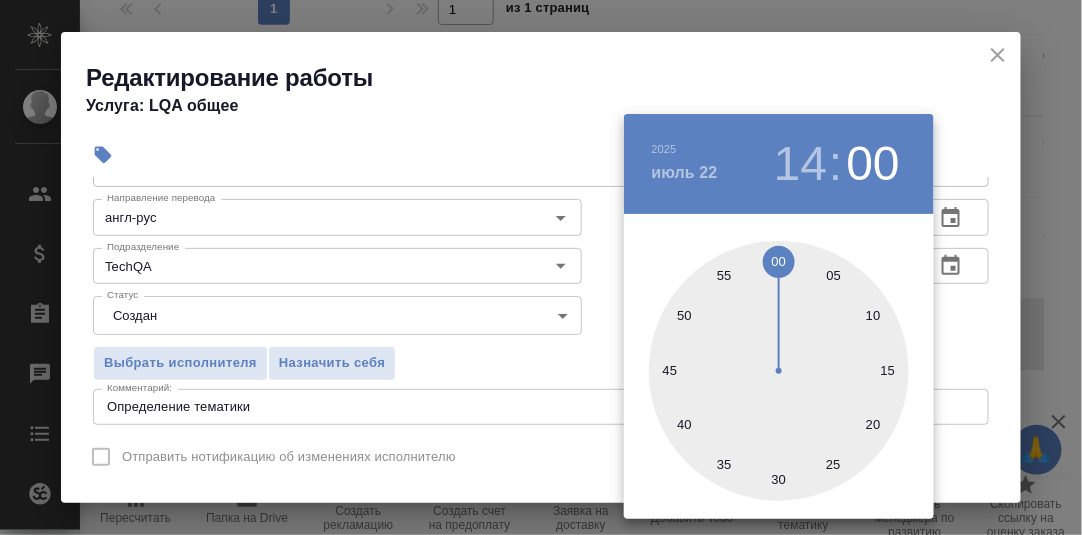 click at bounding box center [779, 371] 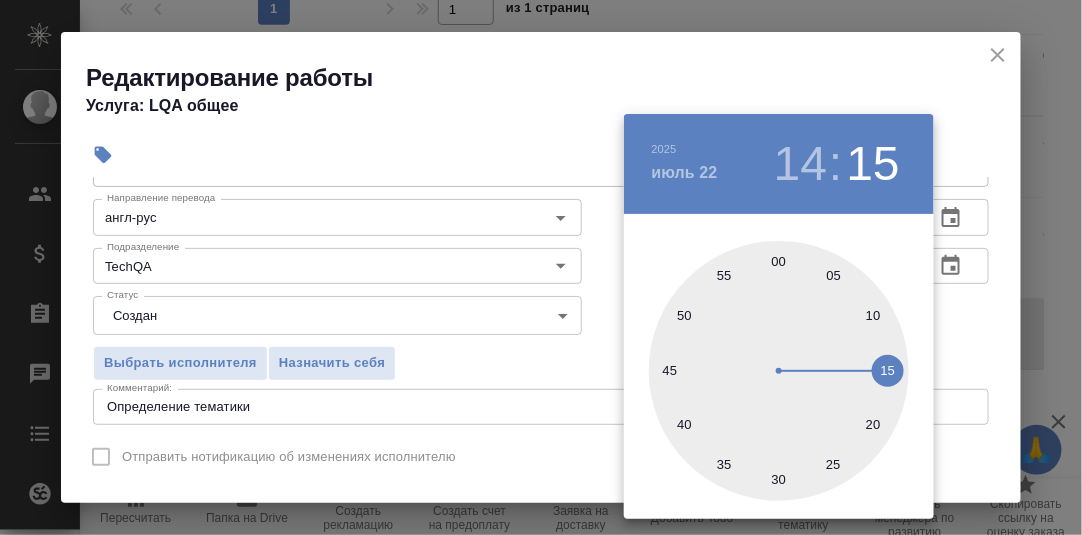 click at bounding box center (541, 267) 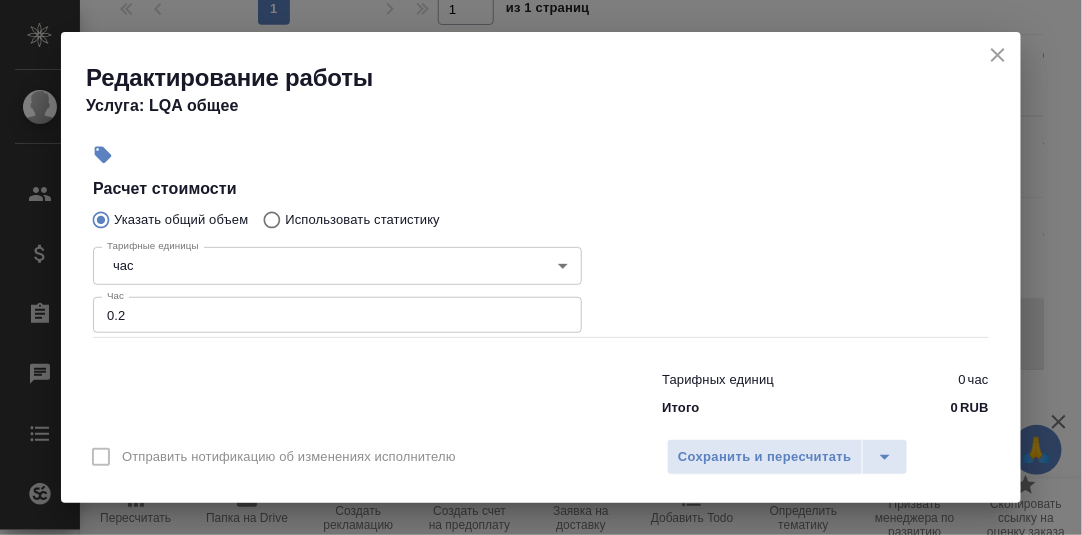 scroll, scrollTop: 400, scrollLeft: 0, axis: vertical 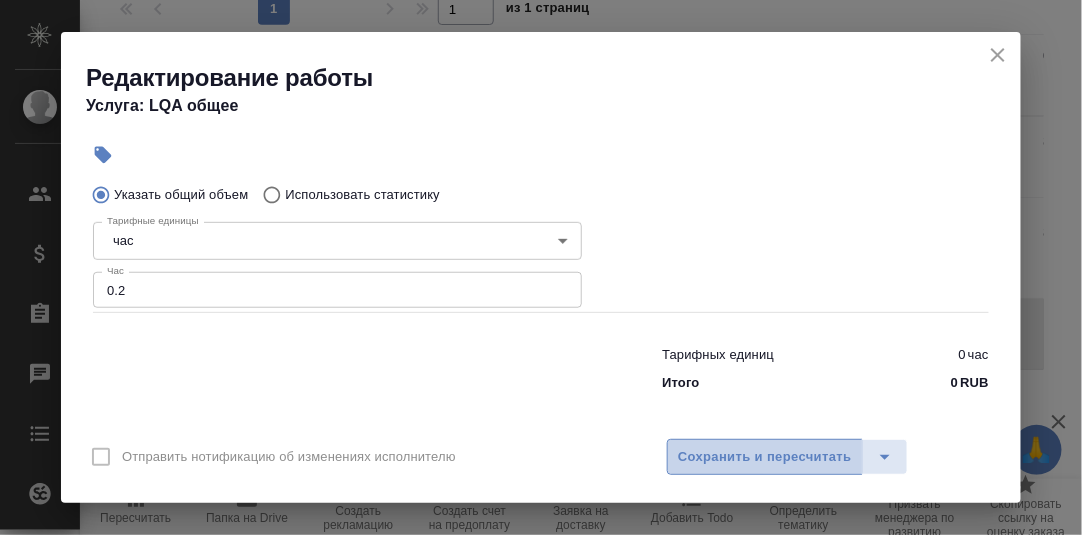 drag, startPoint x: 814, startPoint y: 450, endPoint x: 848, endPoint y: 379, distance: 78.72102 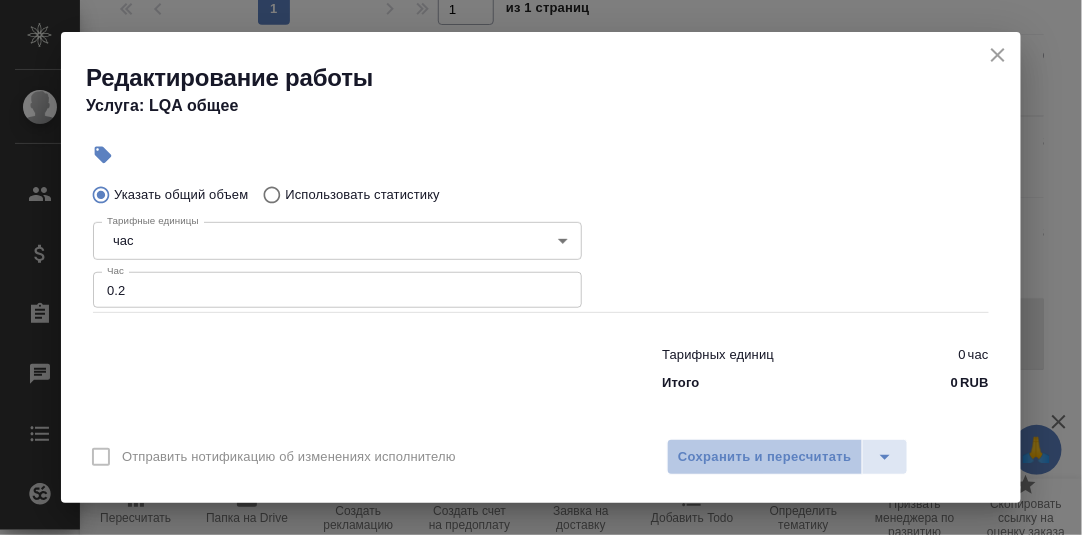 click on "Сохранить и пересчитать" at bounding box center (765, 457) 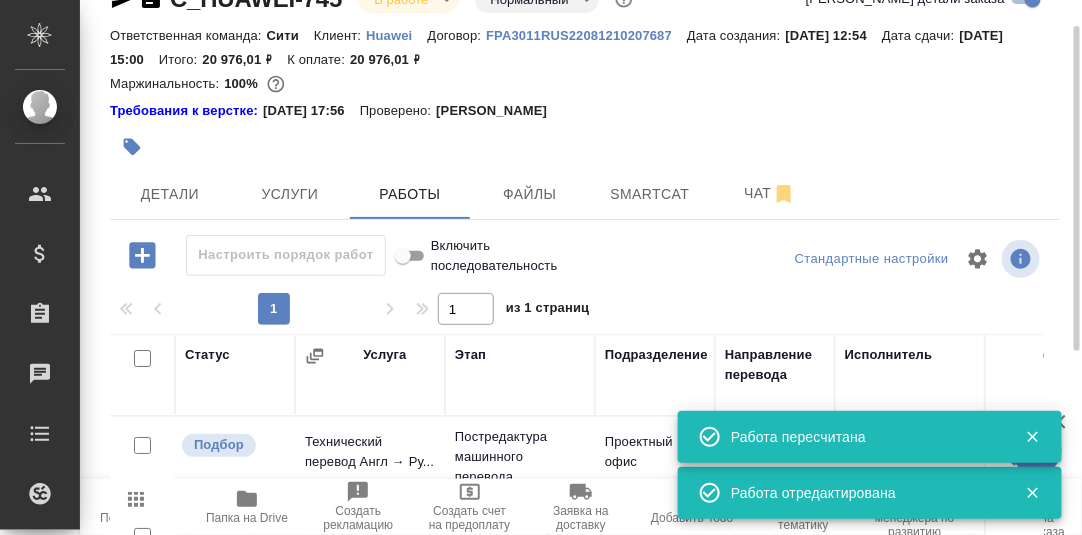 scroll, scrollTop: 344, scrollLeft: 0, axis: vertical 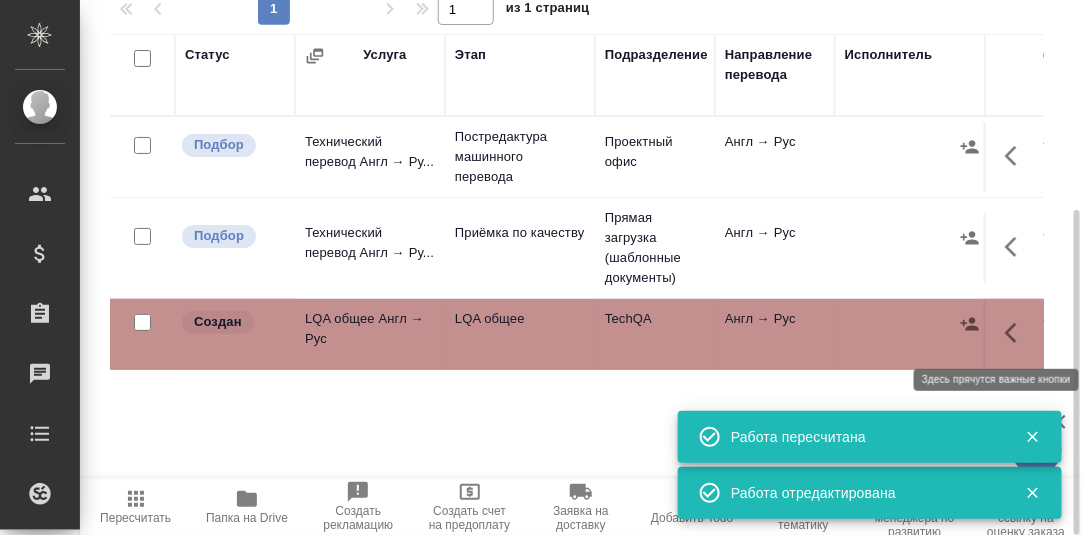 click 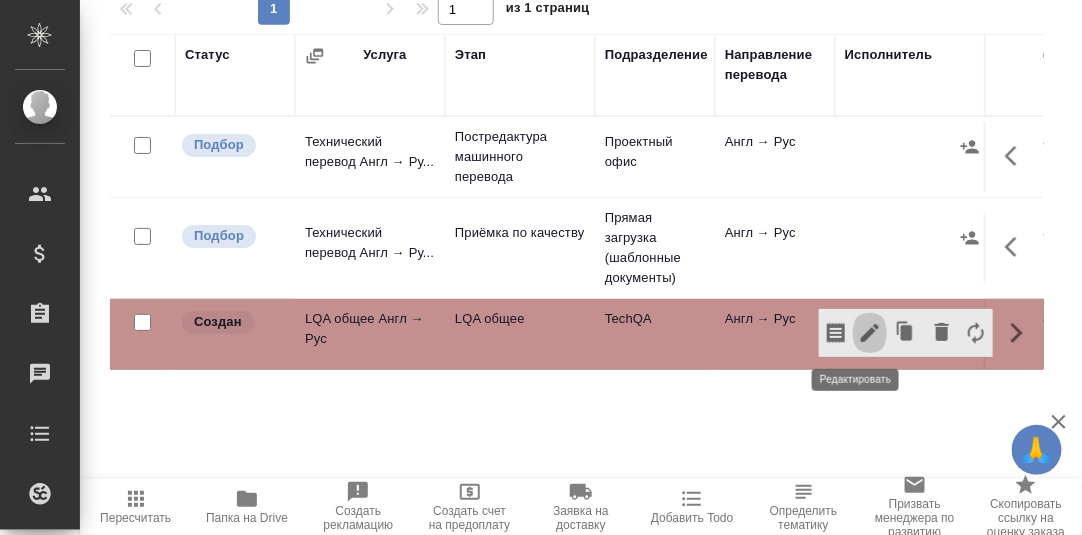 click 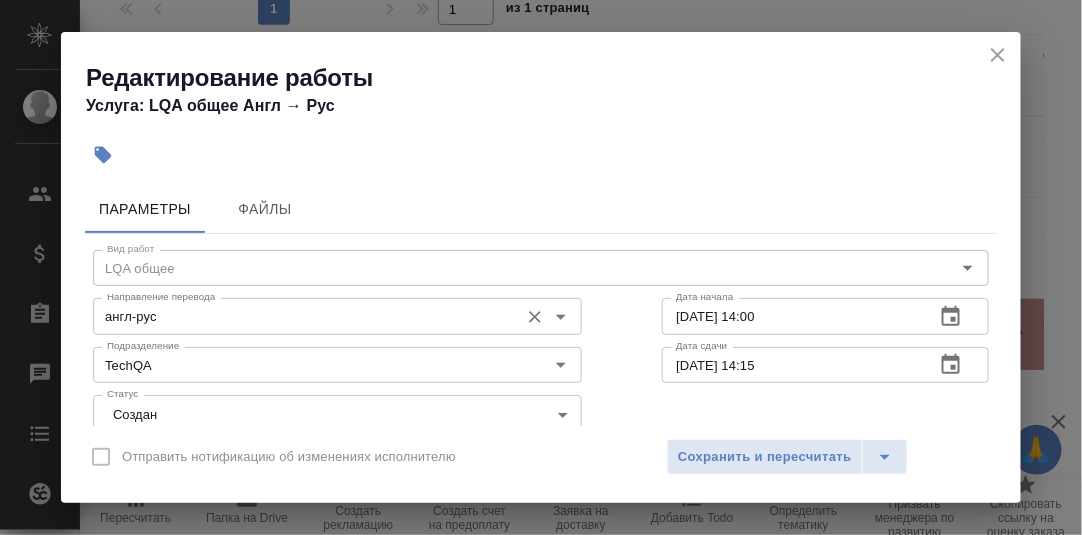 scroll, scrollTop: 99, scrollLeft: 0, axis: vertical 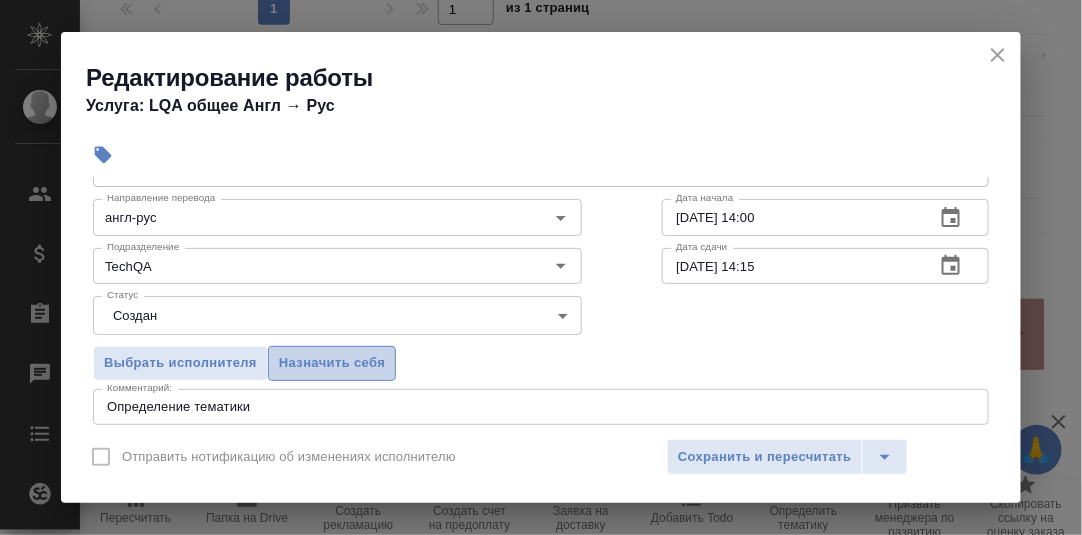 click on "Назначить себя" at bounding box center (332, 363) 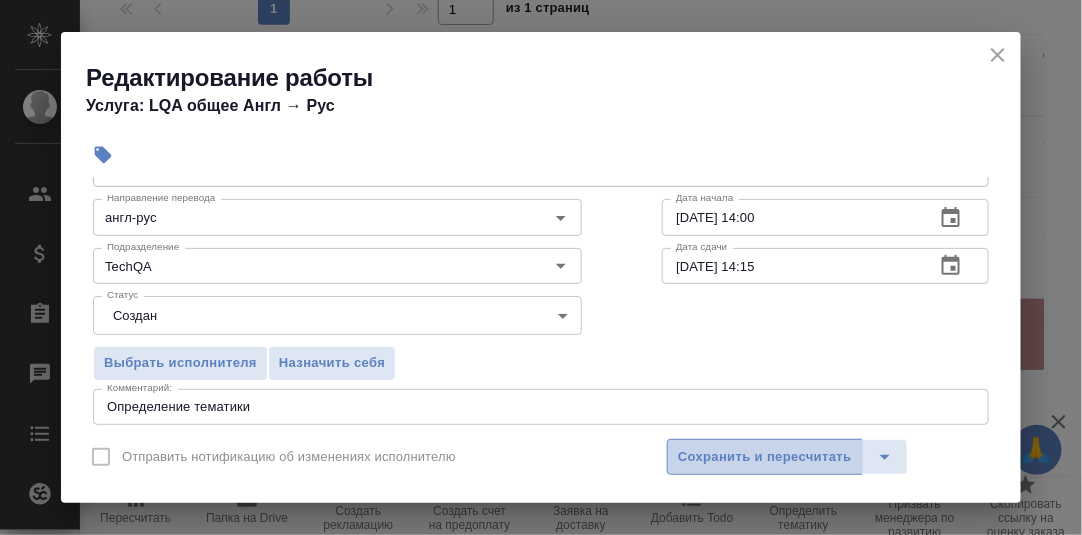 click on "Сохранить и пересчитать" at bounding box center [765, 457] 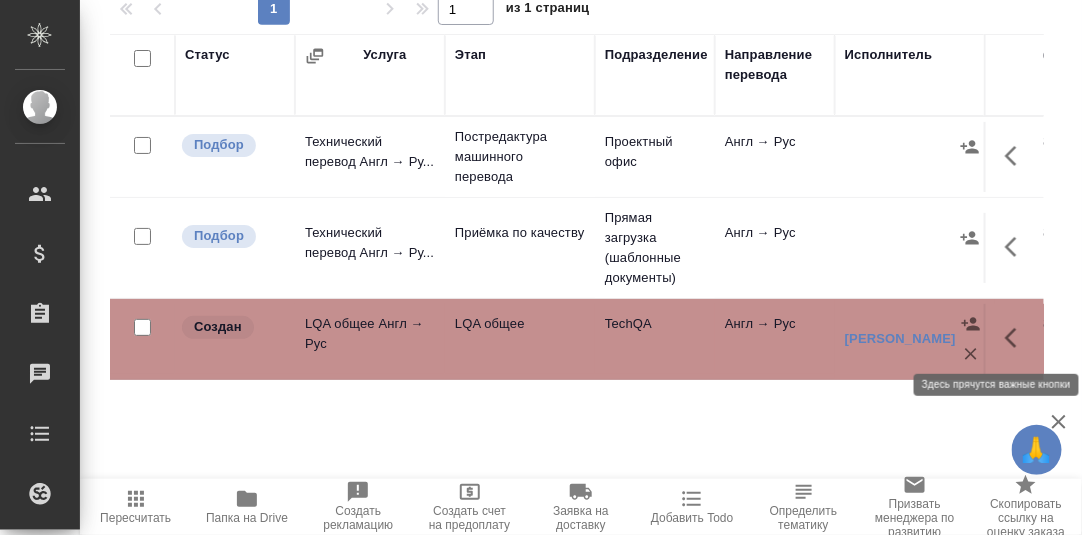 click 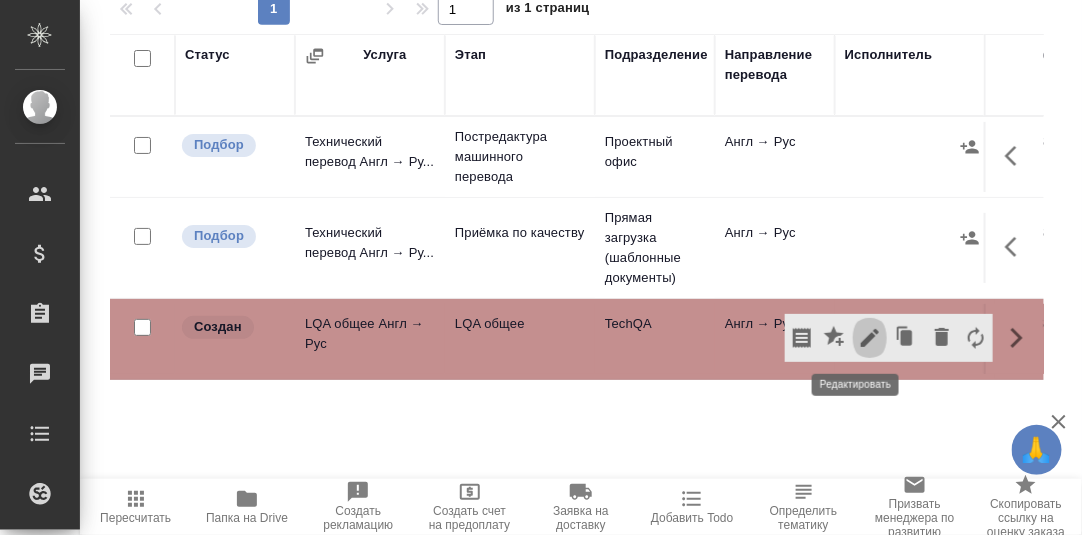 click 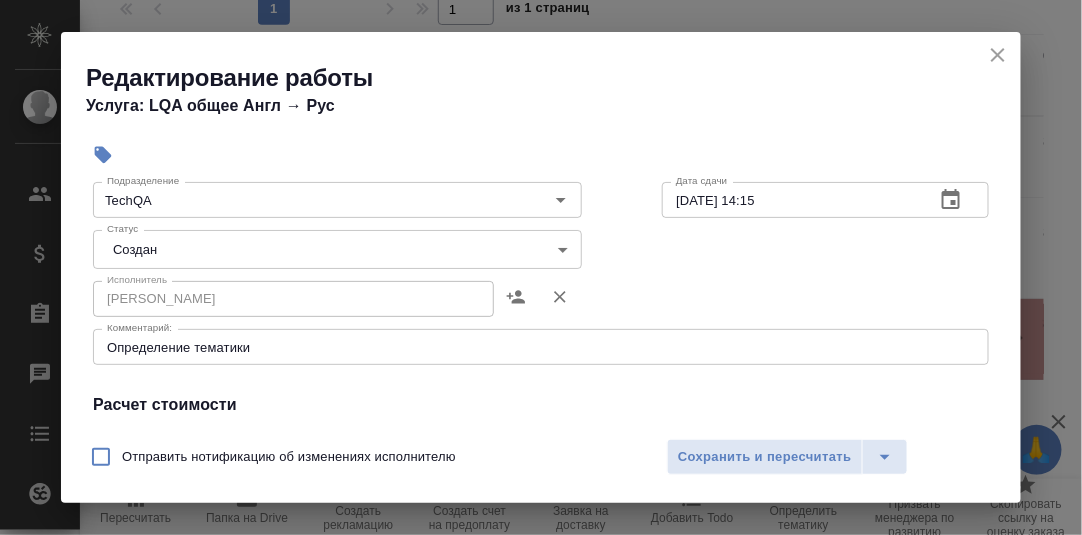 scroll, scrollTop: 200, scrollLeft: 0, axis: vertical 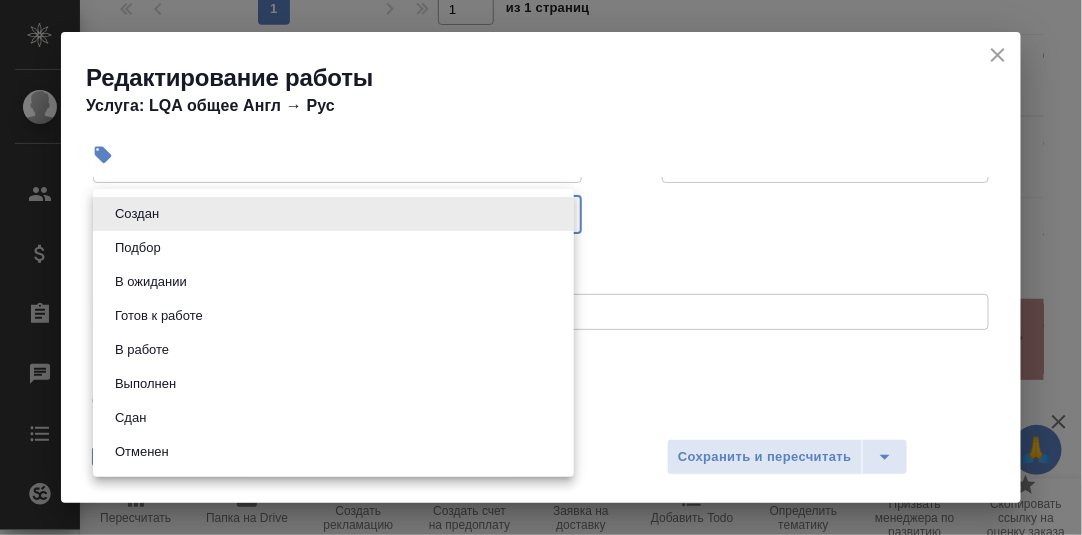 click on "🙏 .cls-1
fill:#fff;
AWATERA [PERSON_NAME] d.rumyantseva Клиенты Спецификации Заказы 0 Чаты Todo Проекты SC Исполнители Кандидаты Работы Входящие заявки Заявки на доставку Рекламации Проекты процессинга Конференции Выйти C_HUAWEI-745 В работе inProgress Нормальный normal Кратко детали заказа Ответственная команда: Сити Клиент: Huawei Договор: FPA3011RUS22081210207687 Дата создания: [DATE] 12:54 Дата сдачи: [DATE] 15:00 Итого: 20 976,01 ₽ К оплате: 20 976,01 ₽ Маржинальность: 100% Требования к верстке: [DATE] 17:56 Проверено: [PERSON_NAME] Услуги Работы Файлы Smartcat Чат Настроить порядок работ 1" at bounding box center (541, 267) 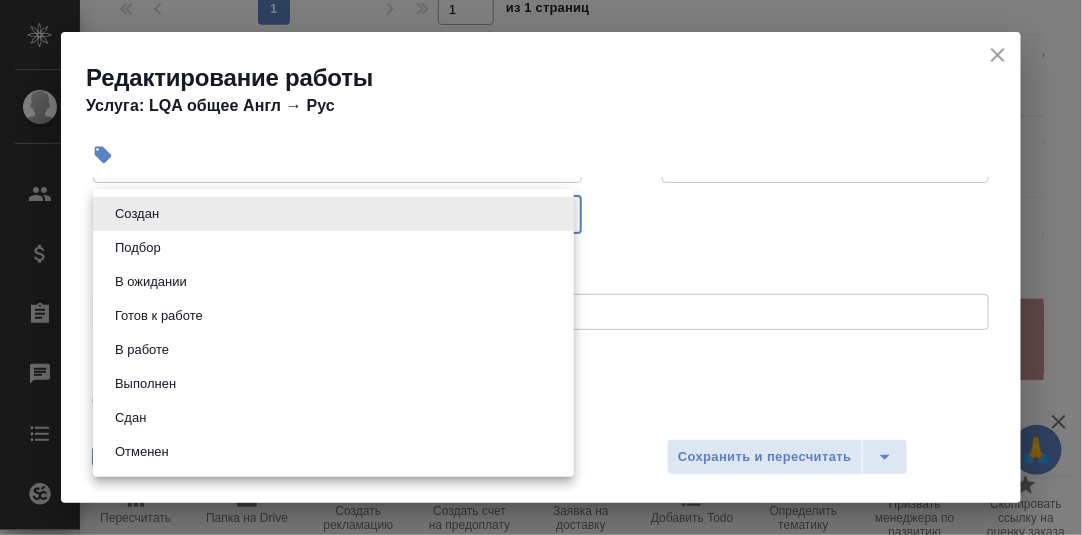 click on "Сдан" at bounding box center [333, 418] 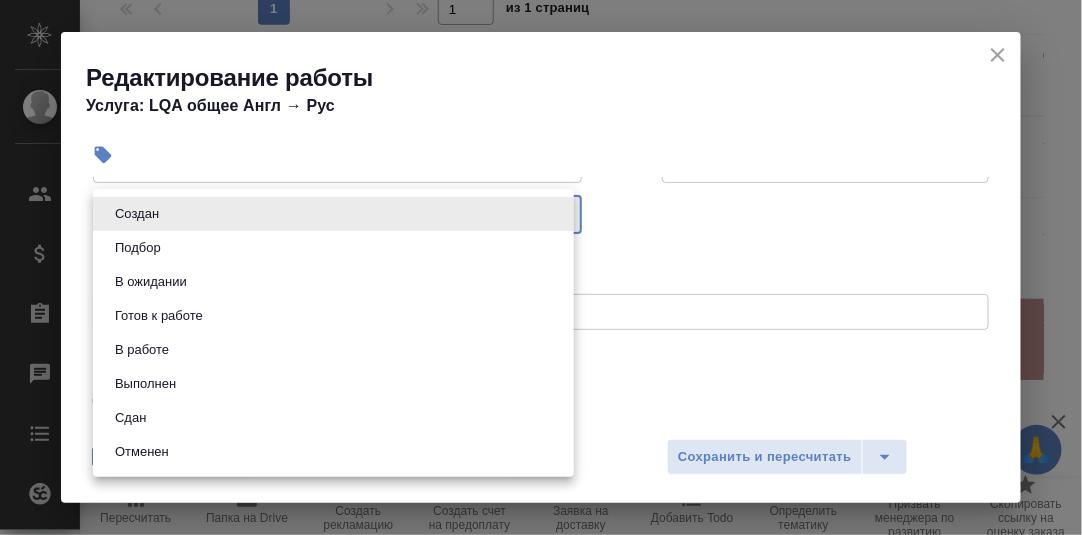 type on "closed" 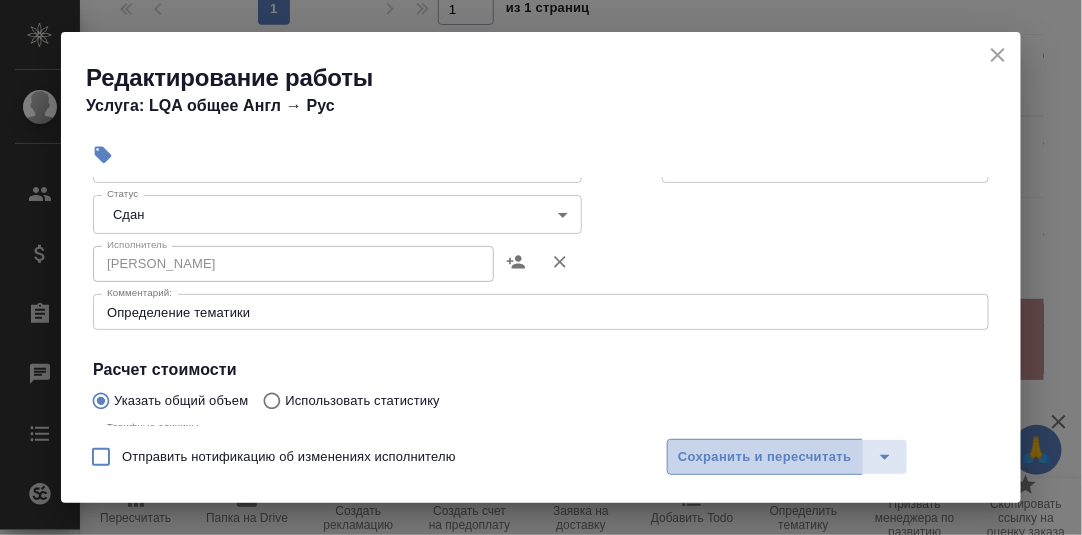 click on "Сохранить и пересчитать" at bounding box center [765, 457] 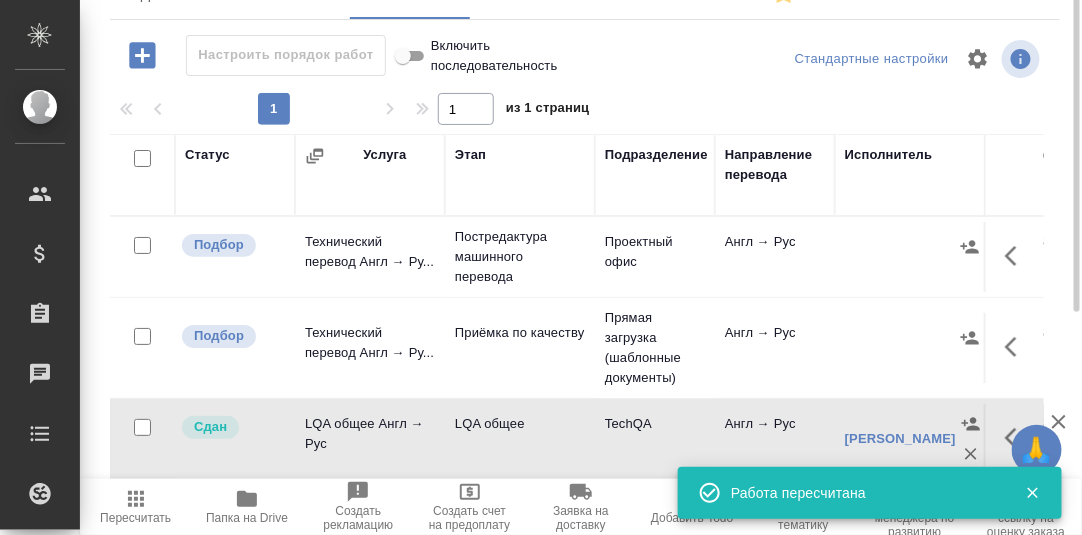 scroll, scrollTop: 0, scrollLeft: 0, axis: both 